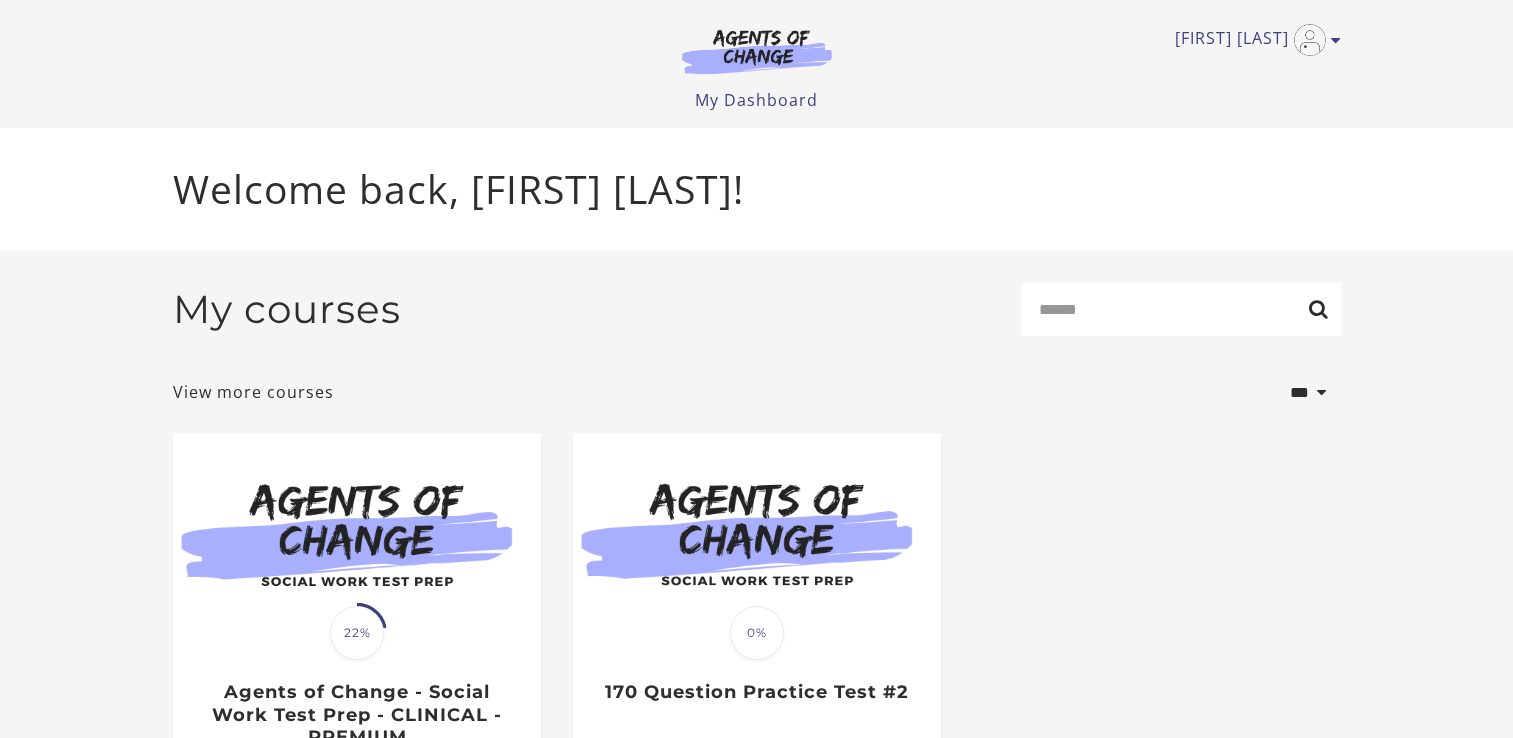 scroll, scrollTop: 0, scrollLeft: 0, axis: both 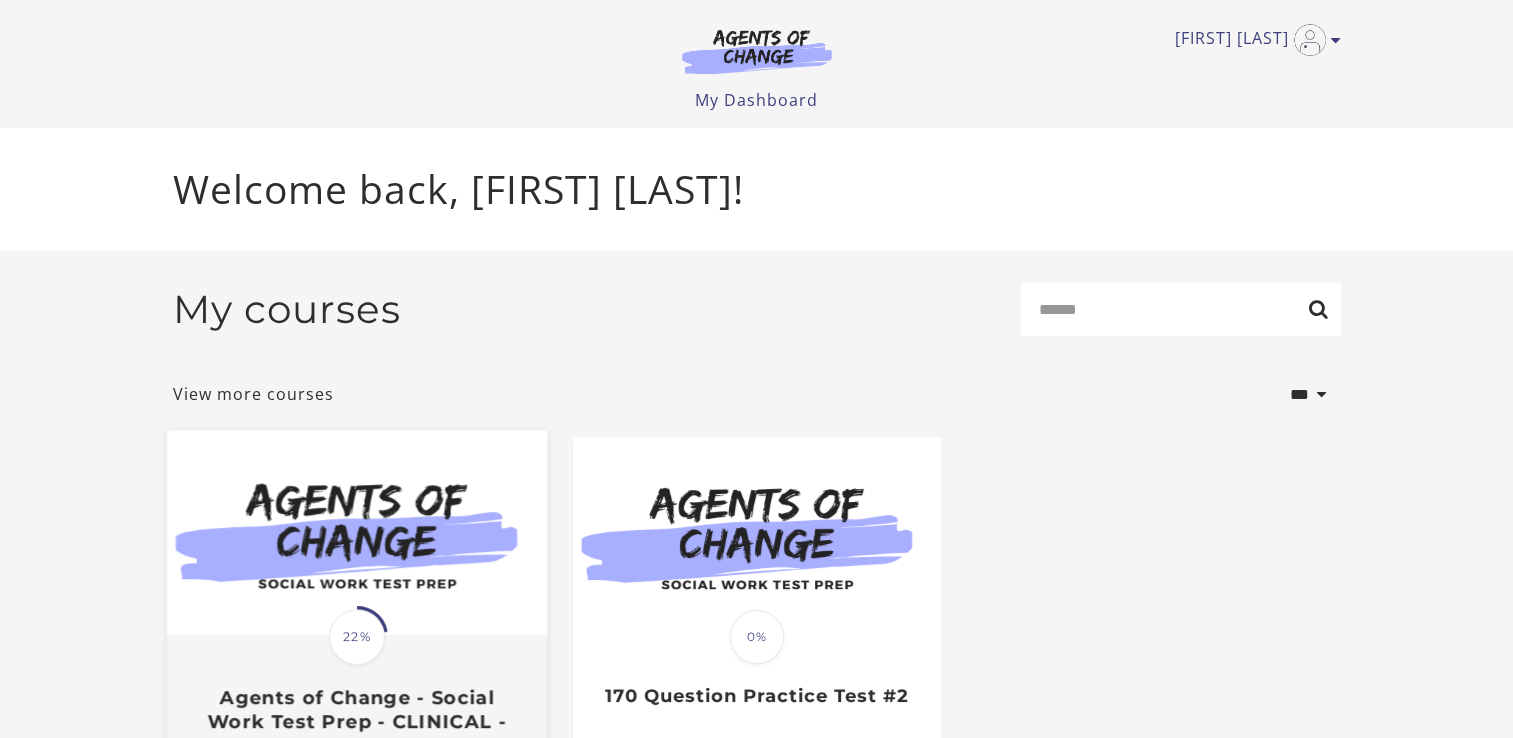 click at bounding box center (356, 533) 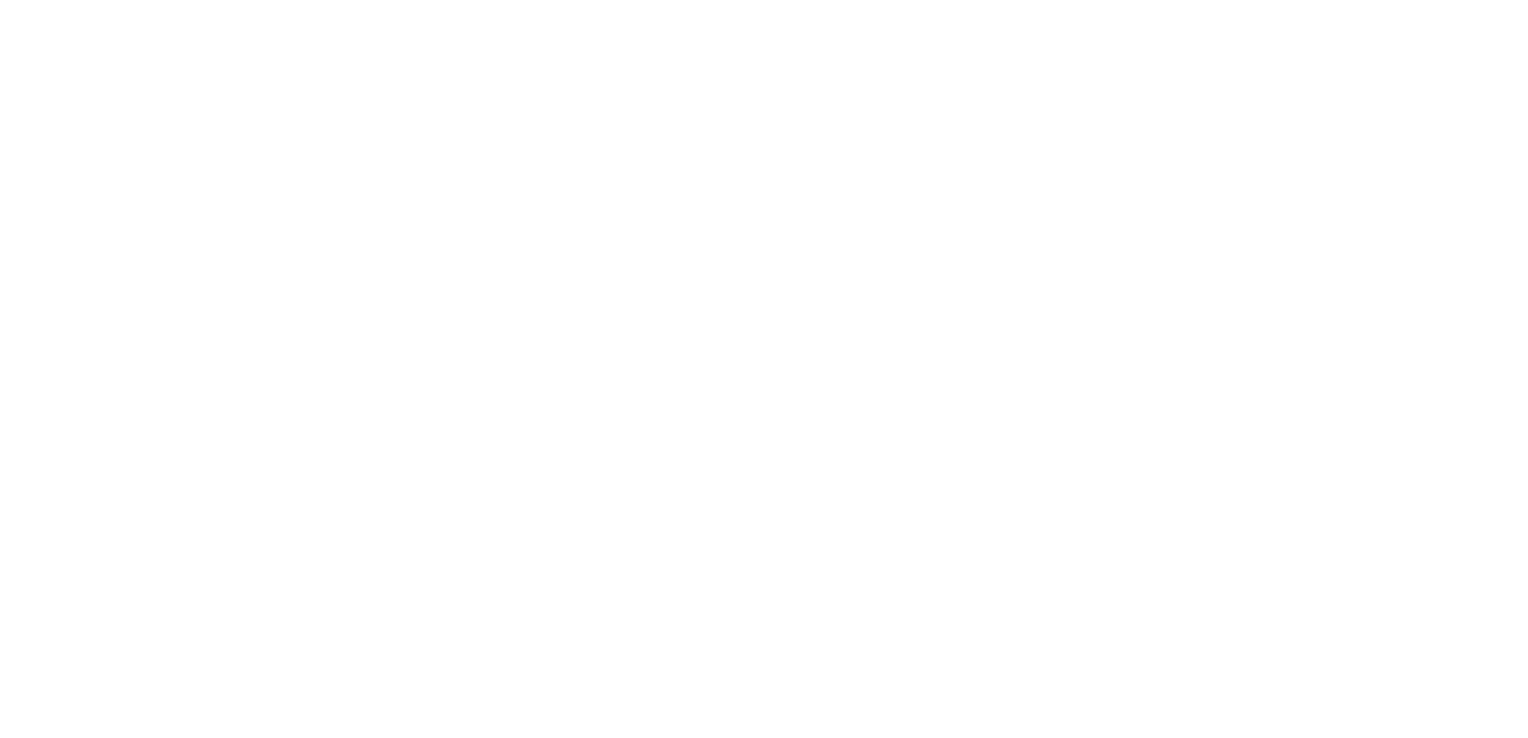 scroll, scrollTop: 0, scrollLeft: 0, axis: both 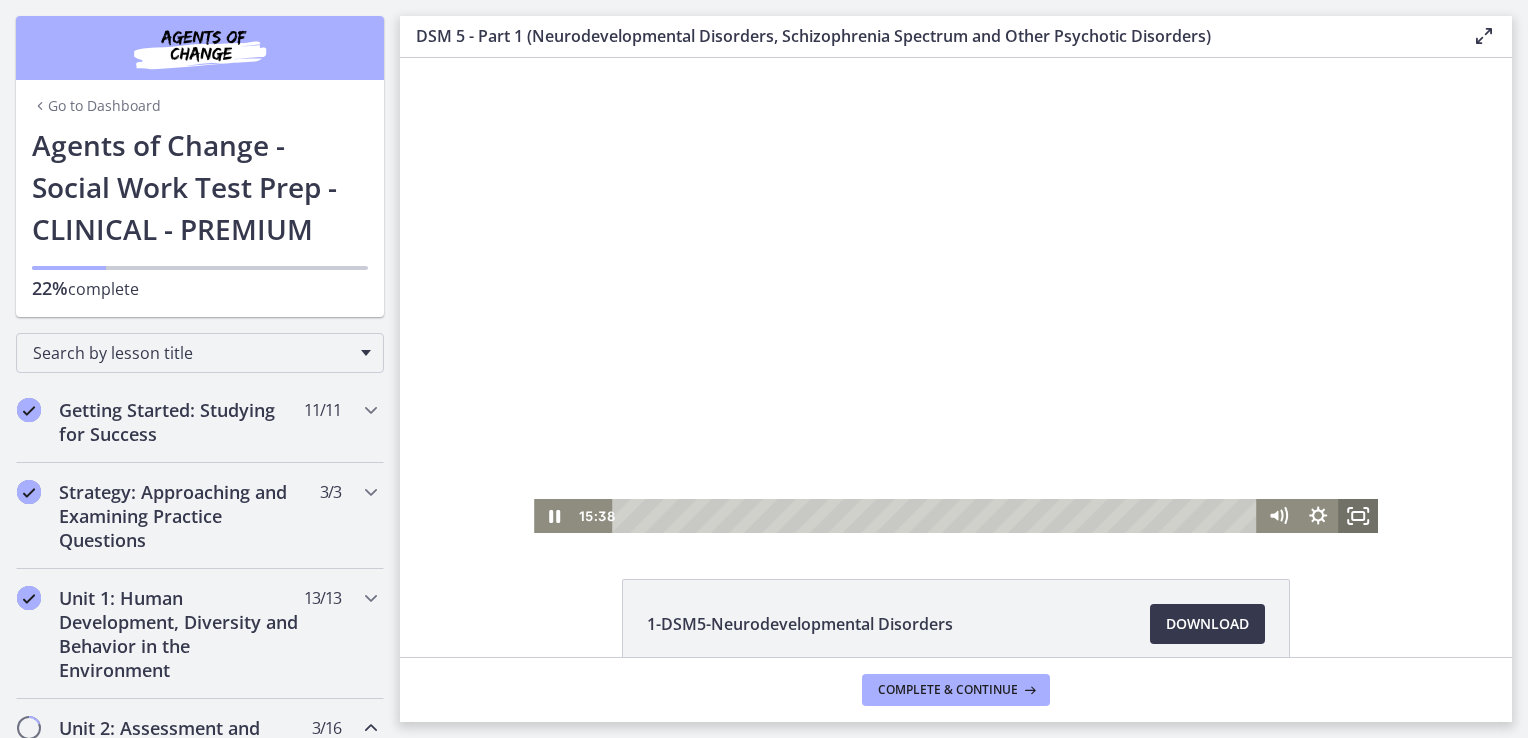 drag, startPoint x: 1339, startPoint y: 520, endPoint x: 1743, endPoint y: 652, distance: 425.01764 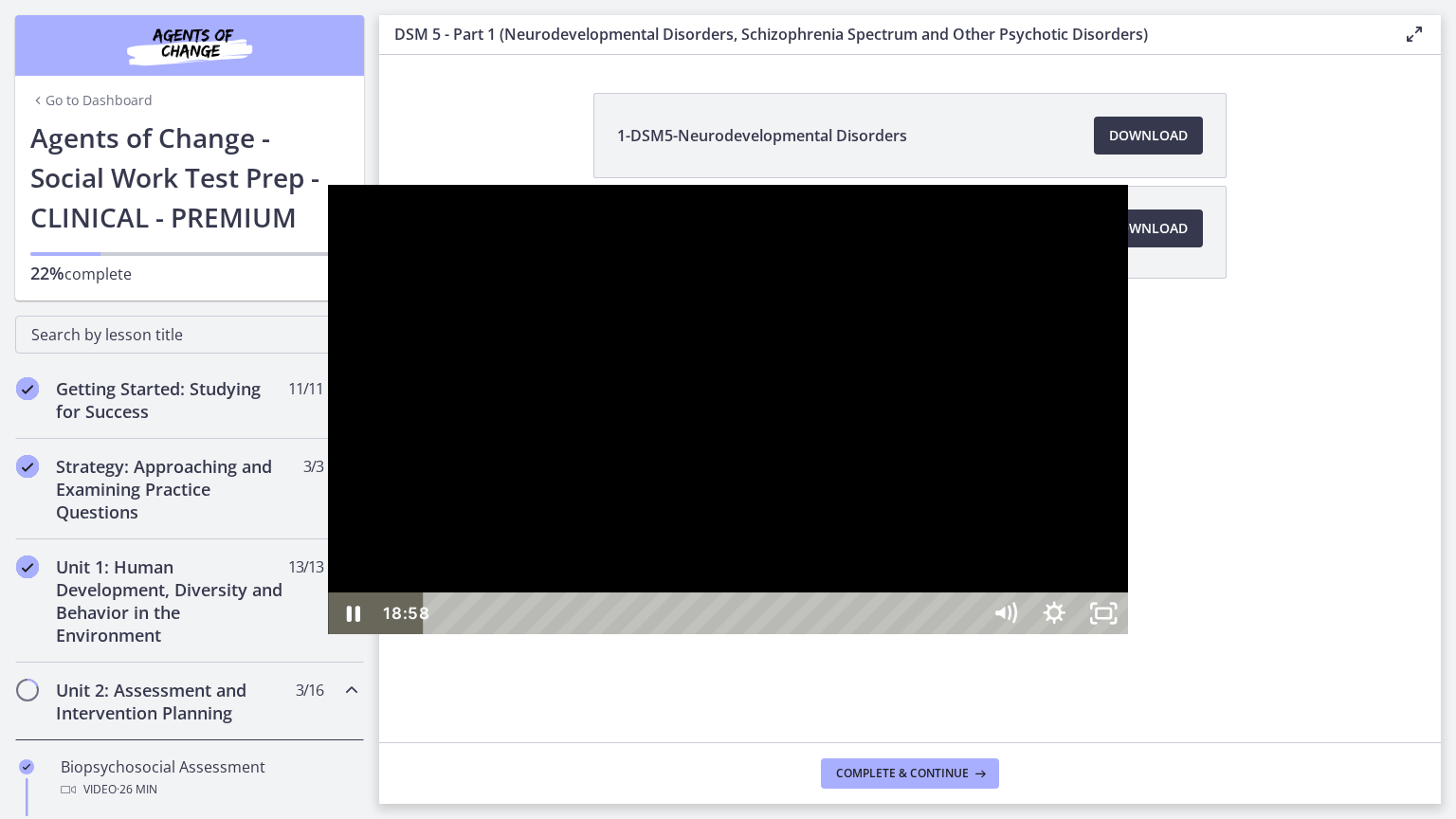 click at bounding box center [728, 410] 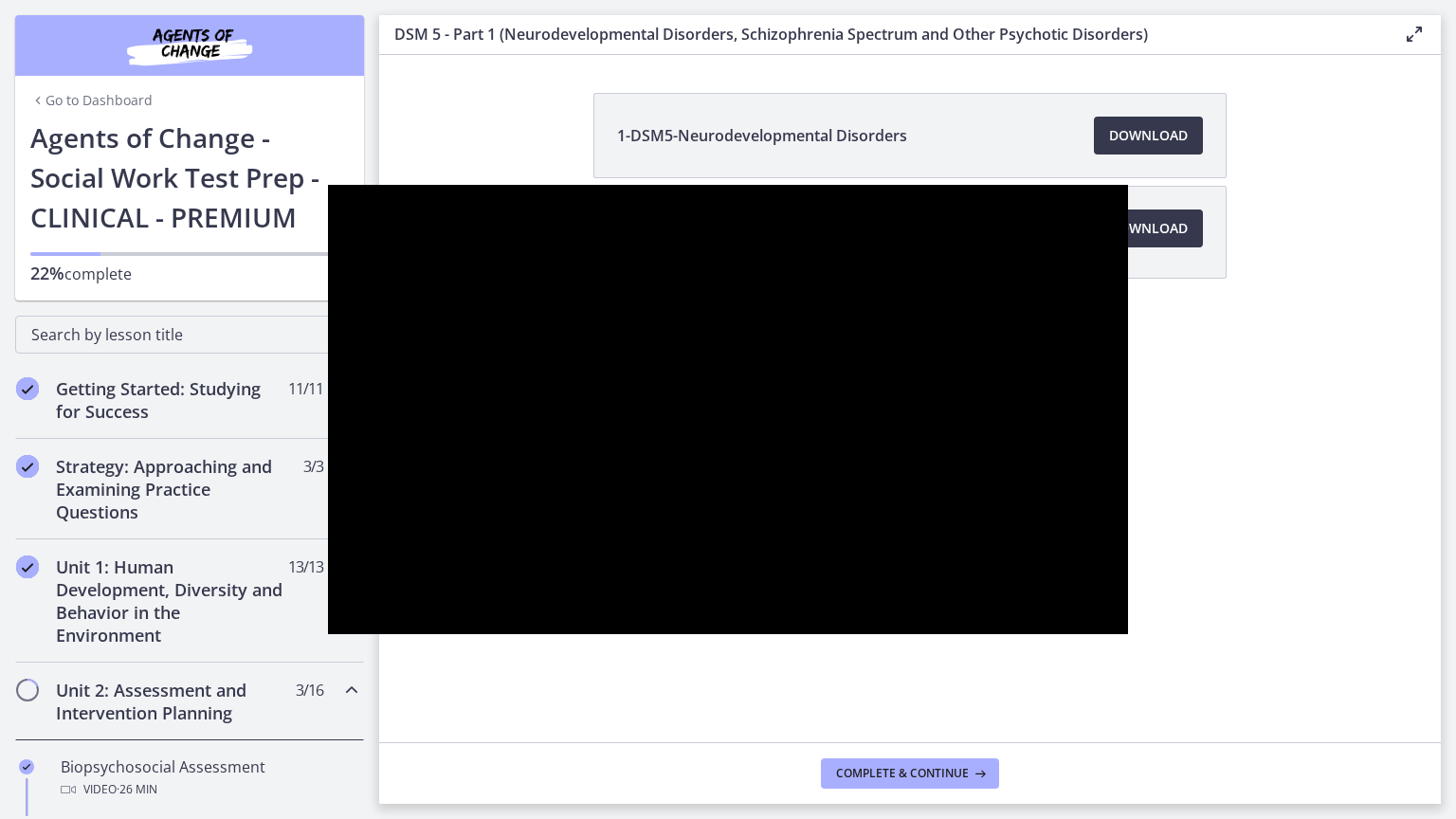 click at bounding box center (728, 410) 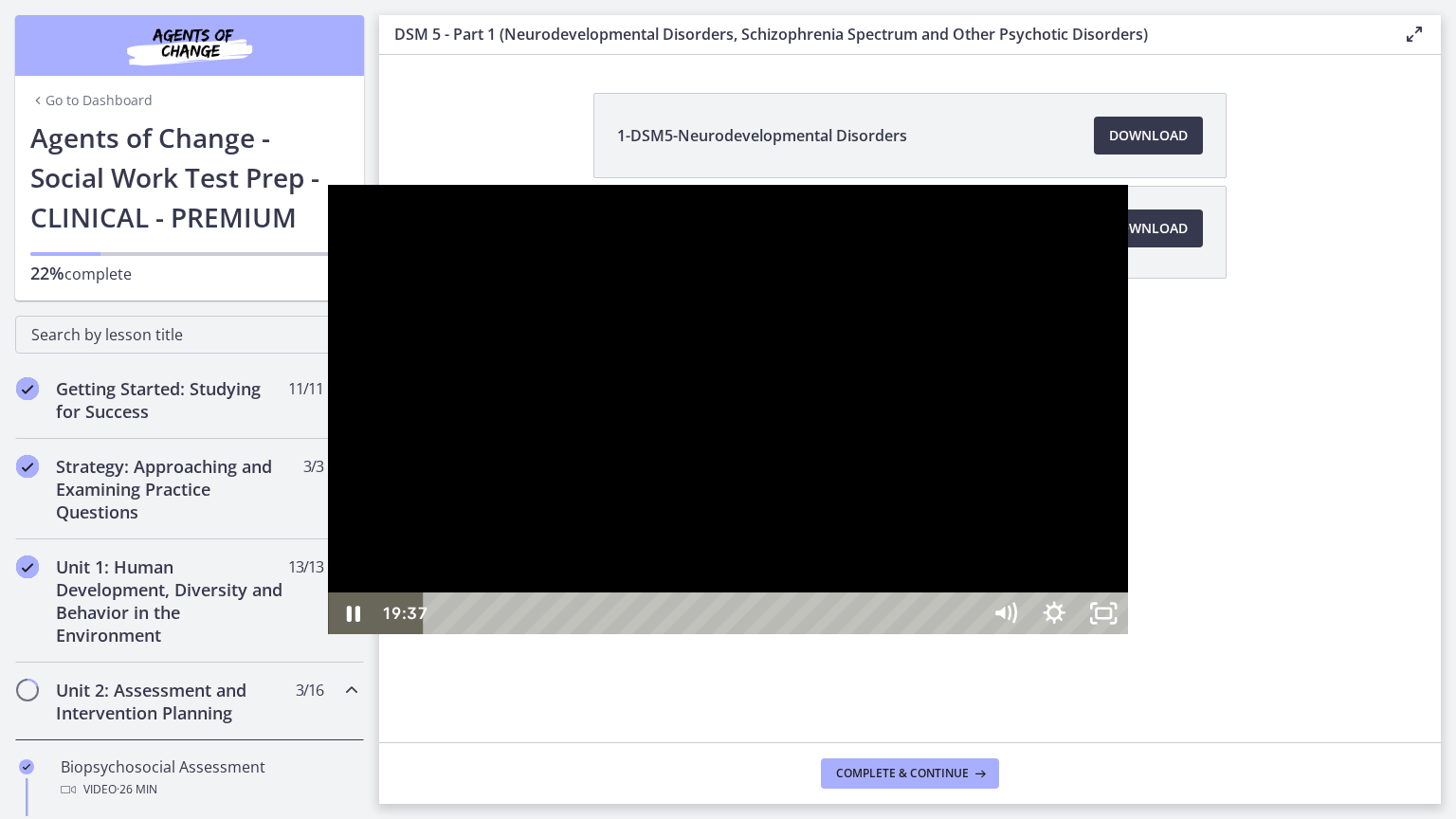 click at bounding box center (728, 410) 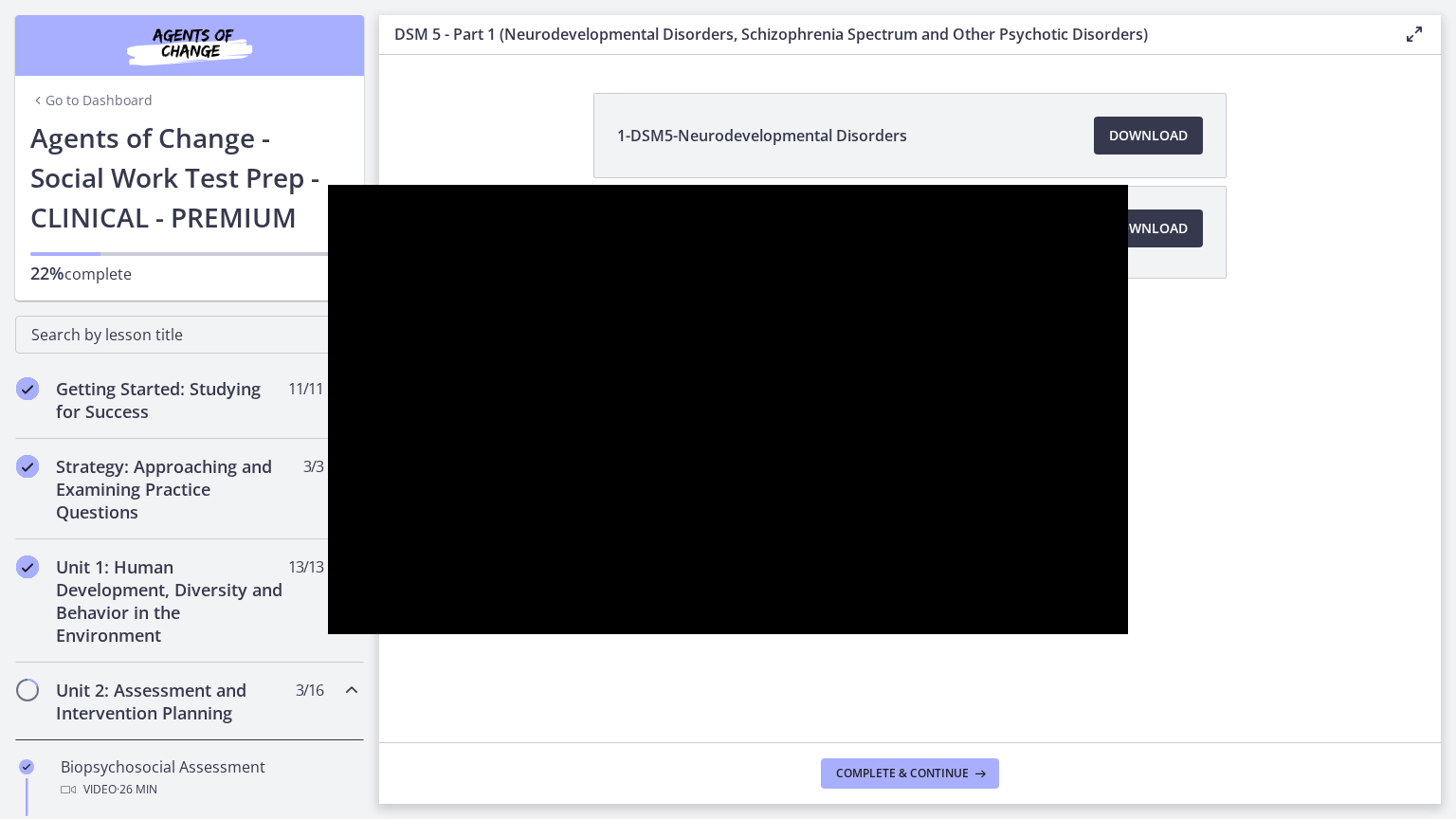 click at bounding box center [728, 410] 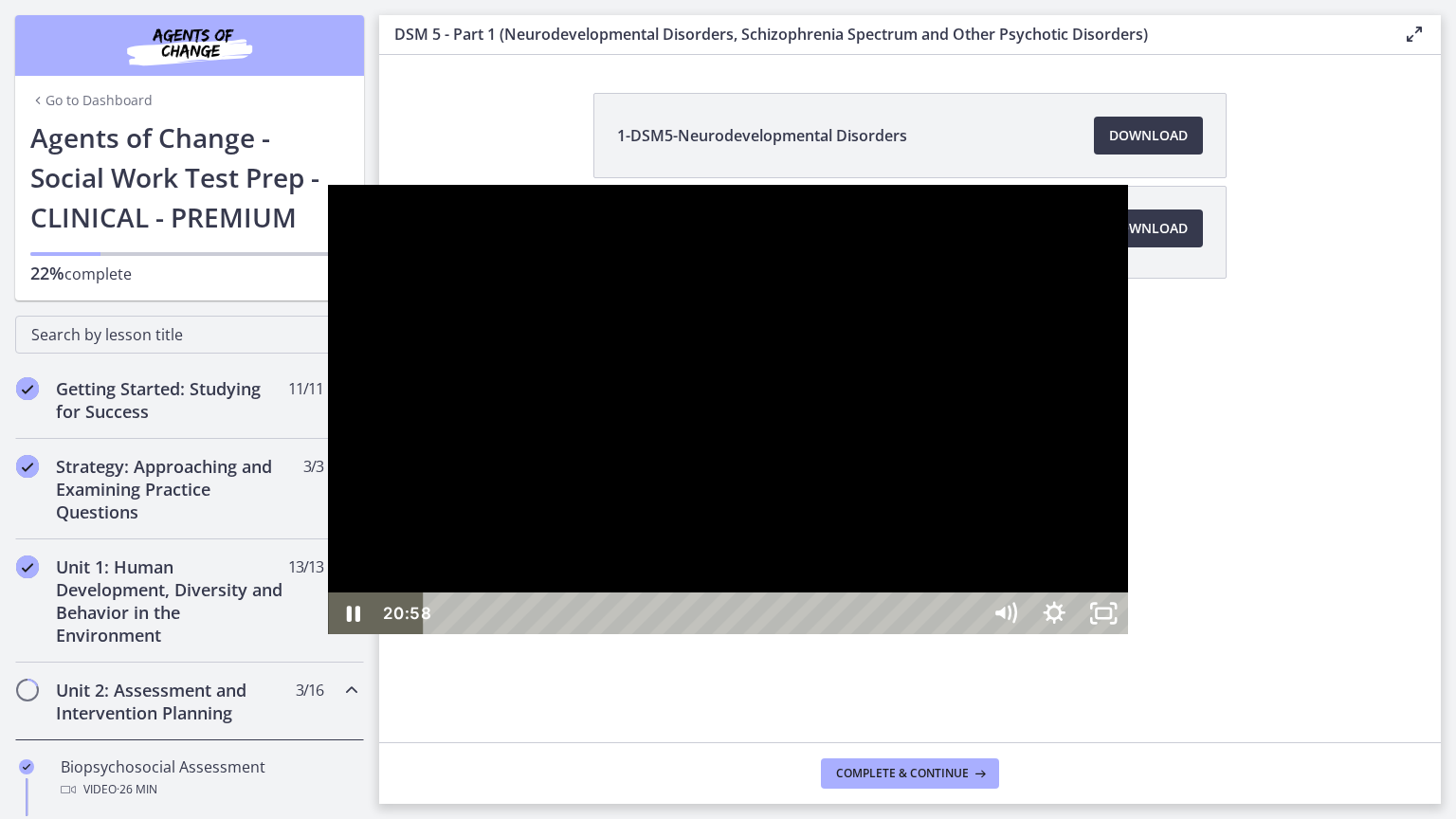click at bounding box center (728, 410) 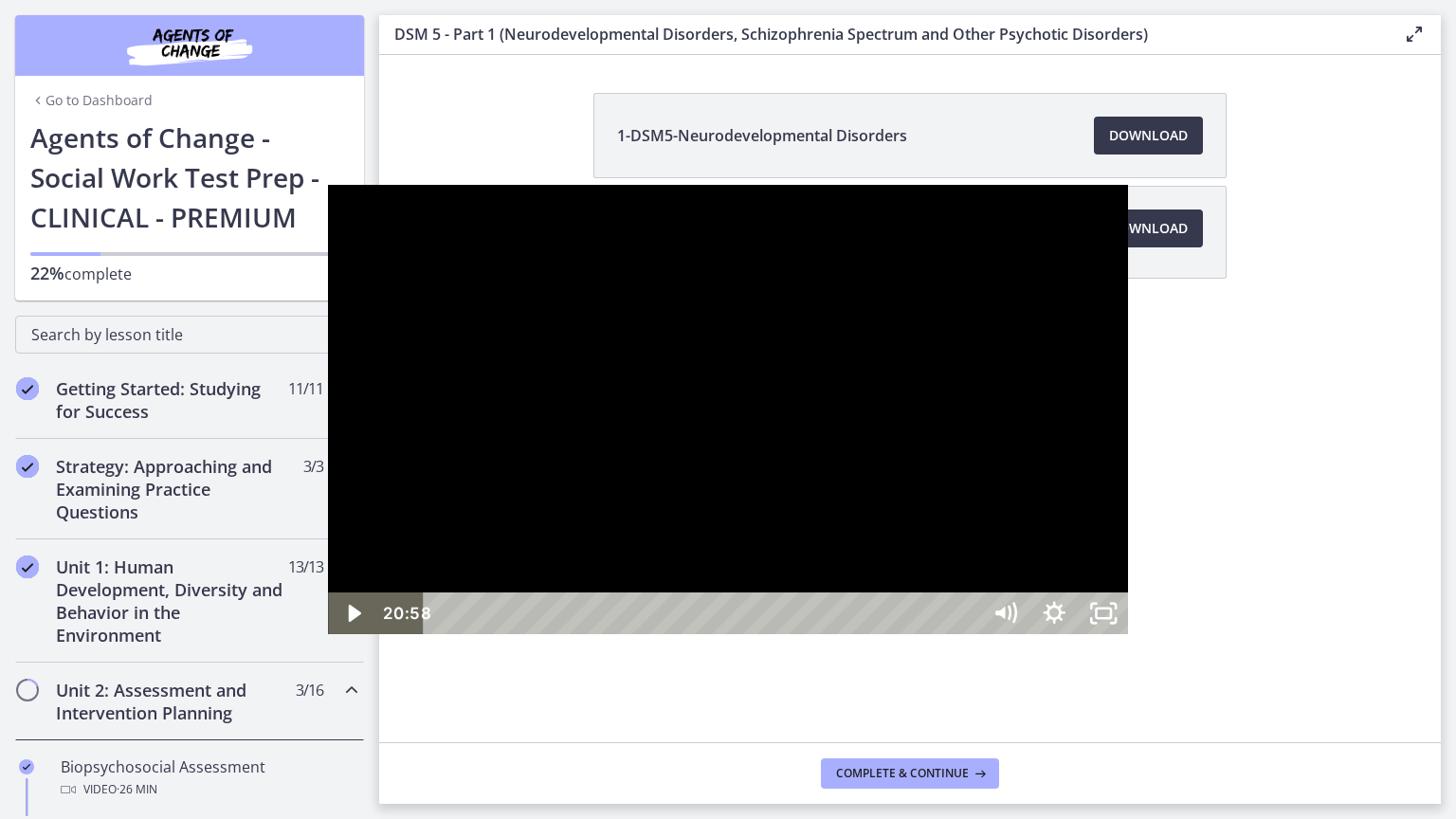 click at bounding box center (728, 410) 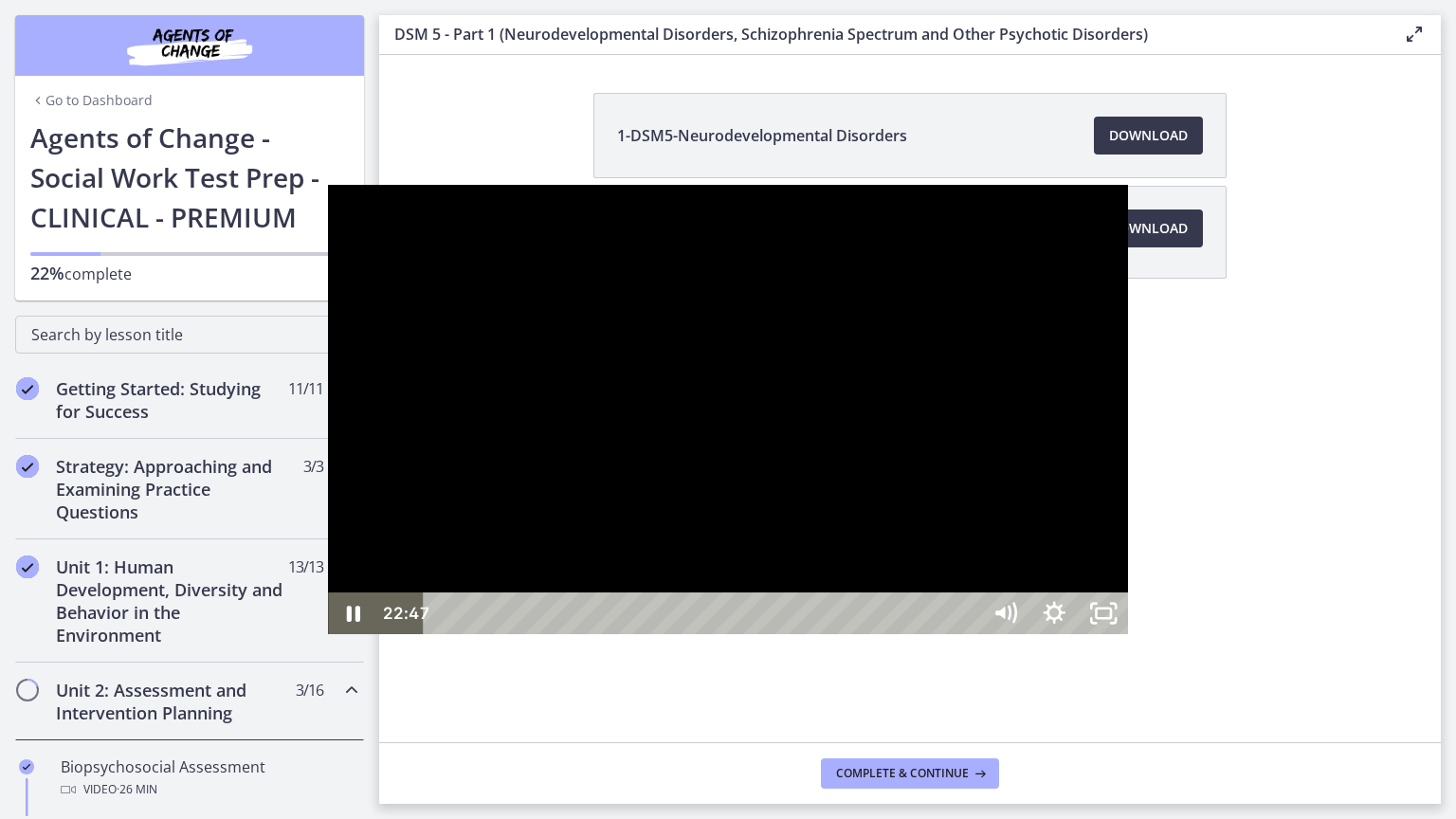 click at bounding box center [728, 410] 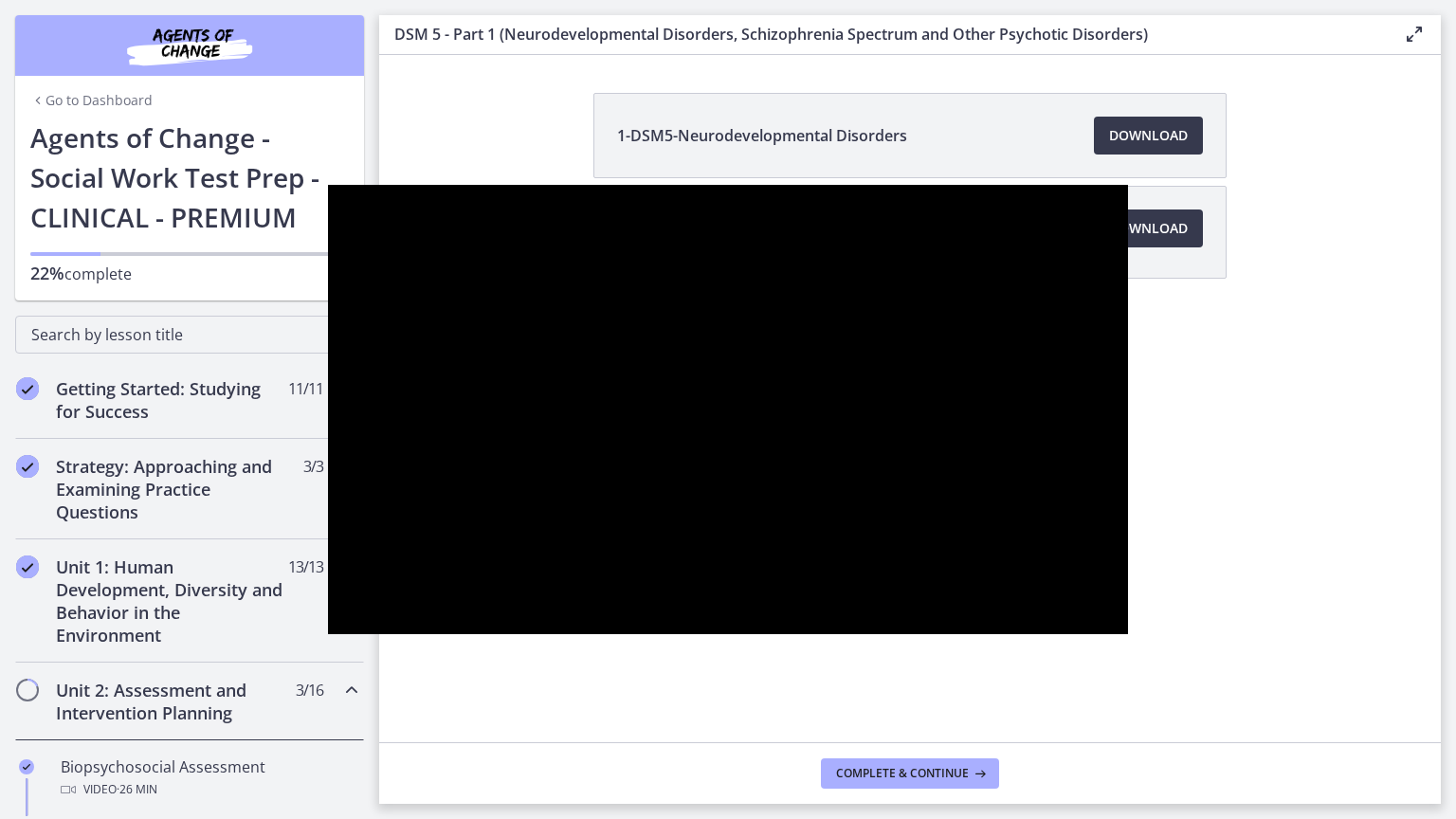click at bounding box center [728, 410] 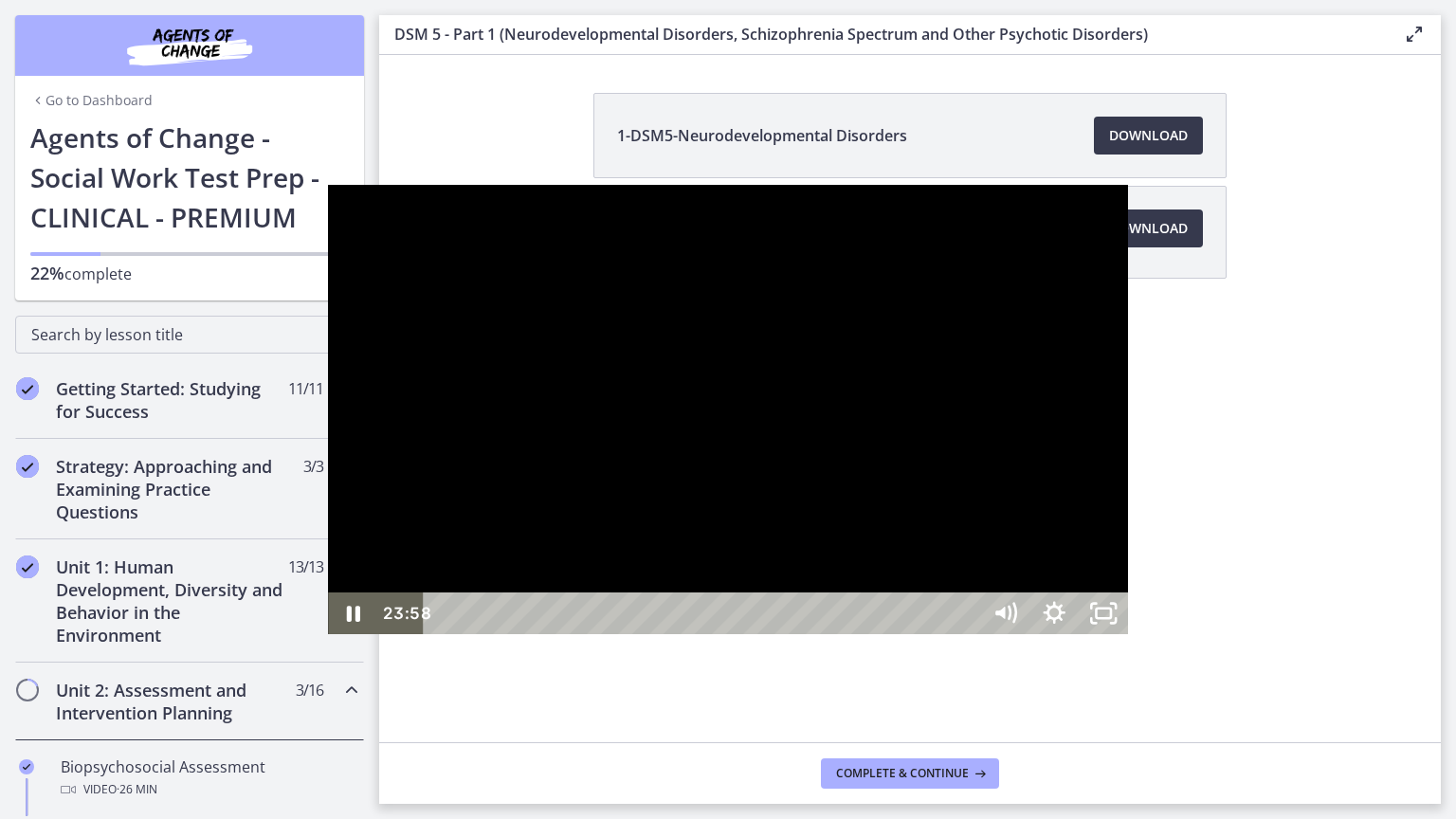 click at bounding box center (728, 410) 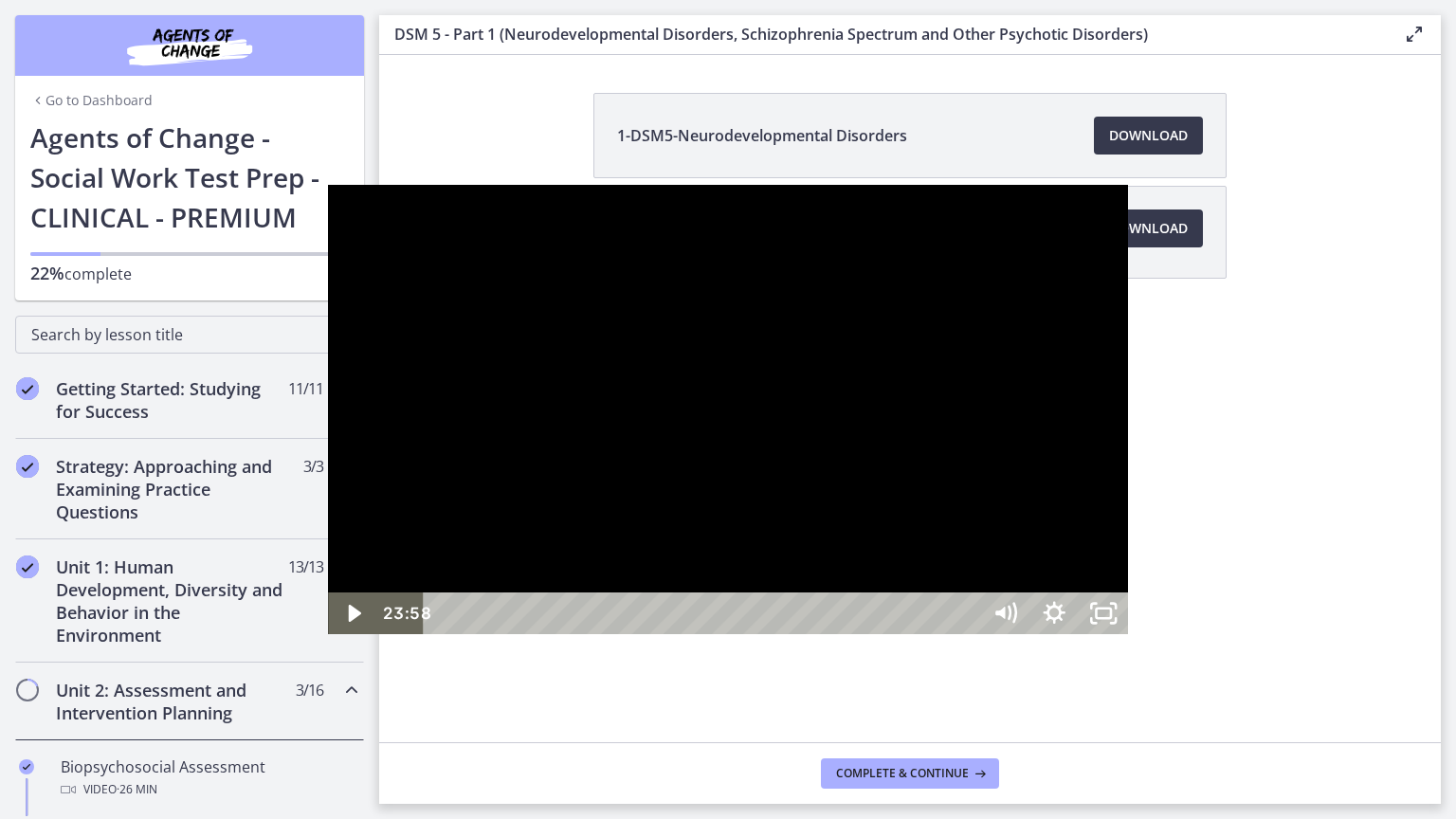 click at bounding box center [728, 410] 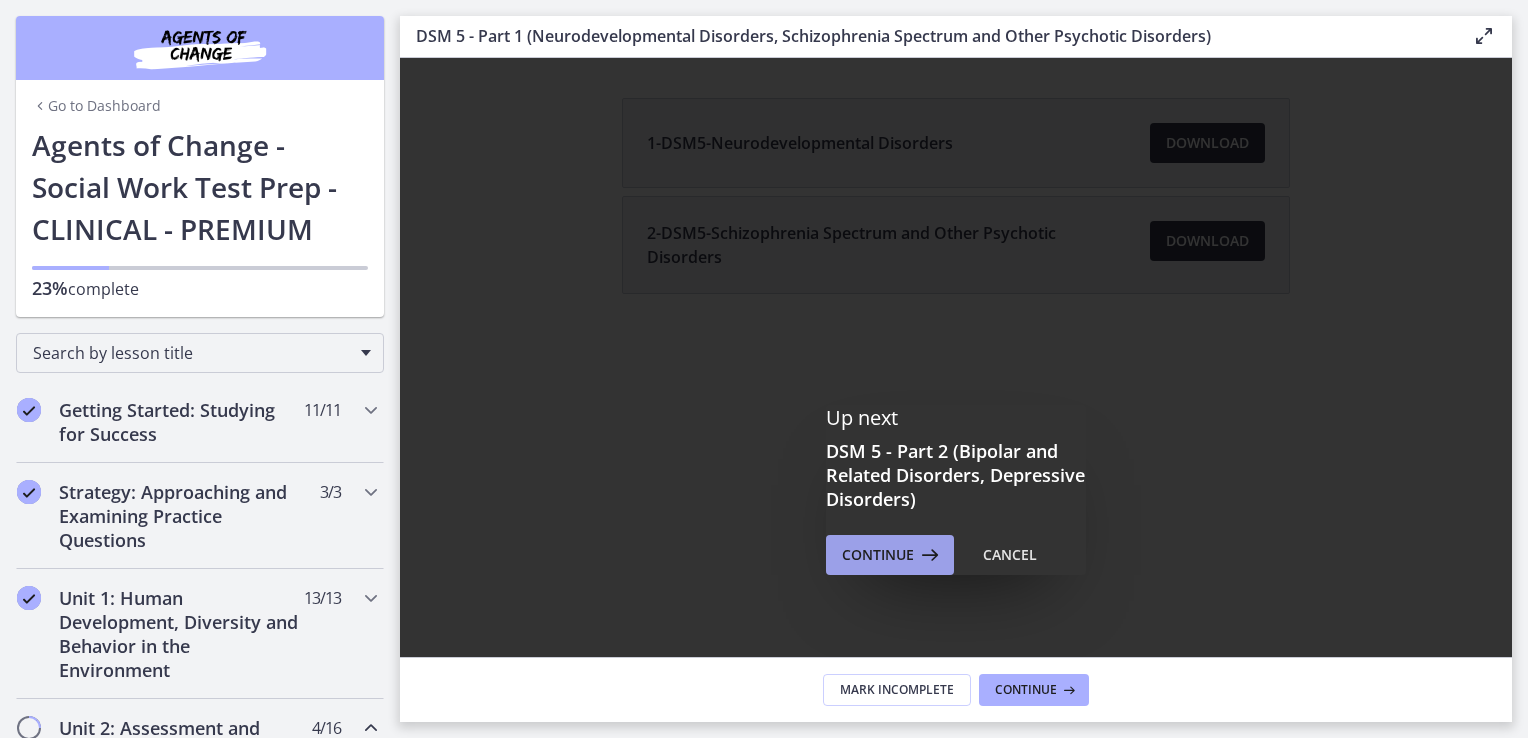 scroll, scrollTop: 0, scrollLeft: 0, axis: both 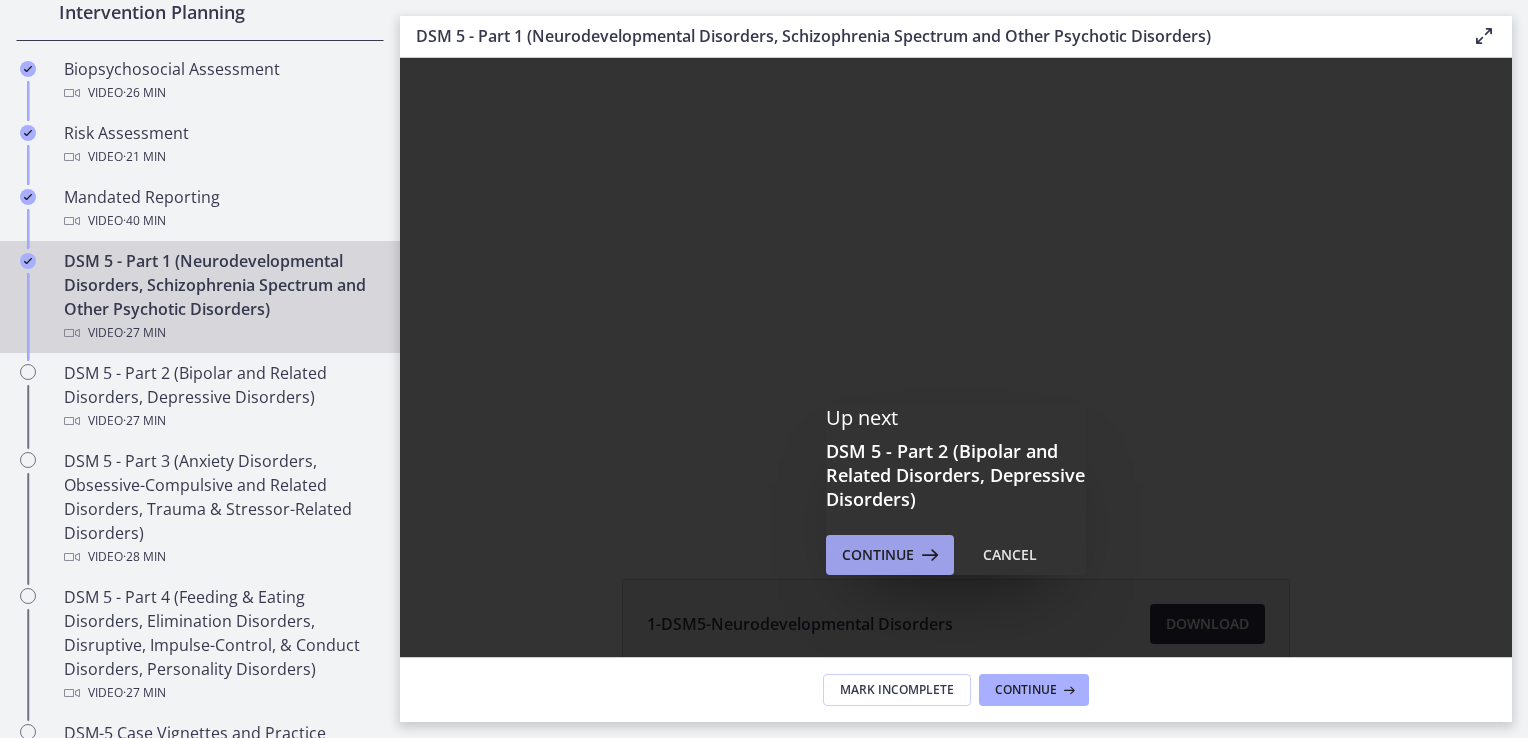 click on "Continue" at bounding box center (890, 555) 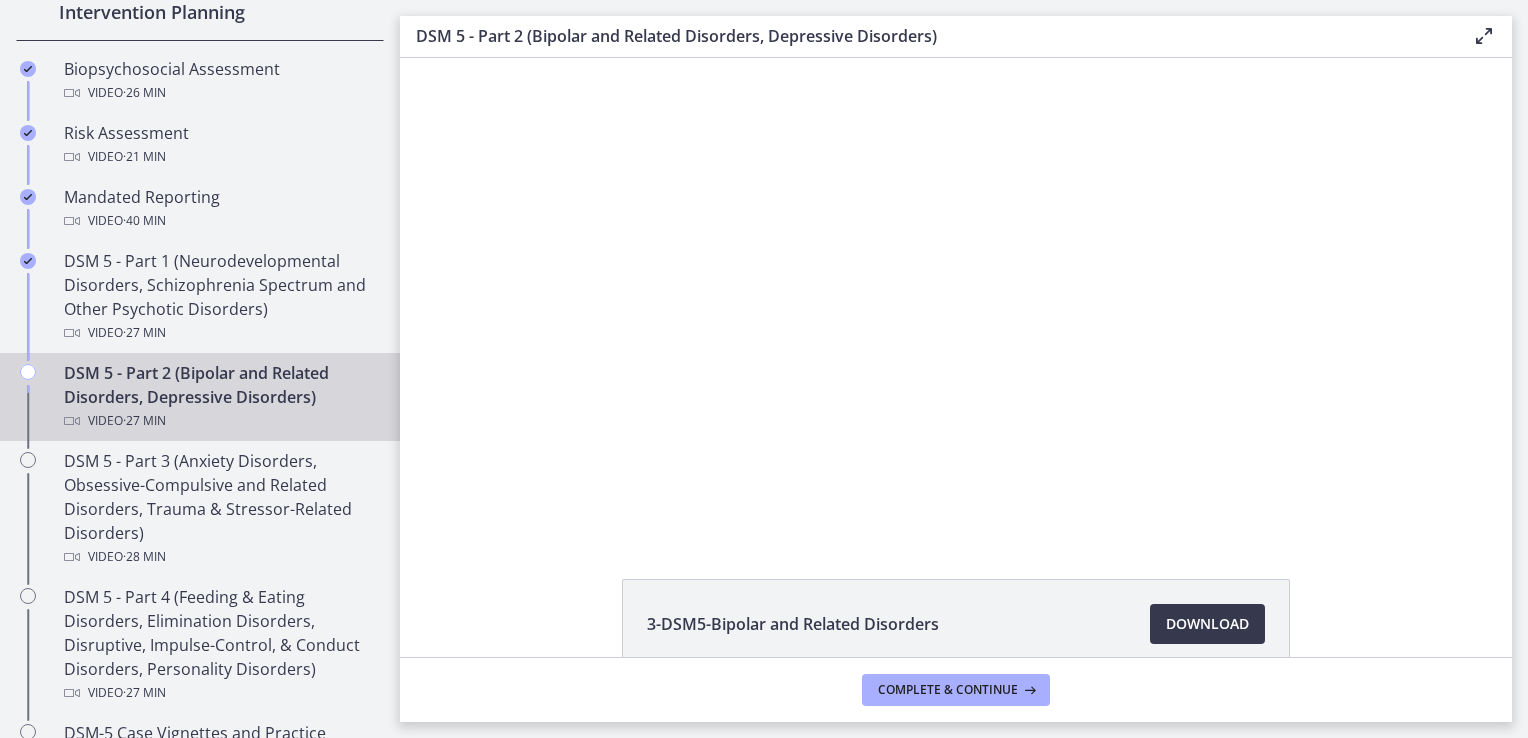 scroll, scrollTop: 0, scrollLeft: 0, axis: both 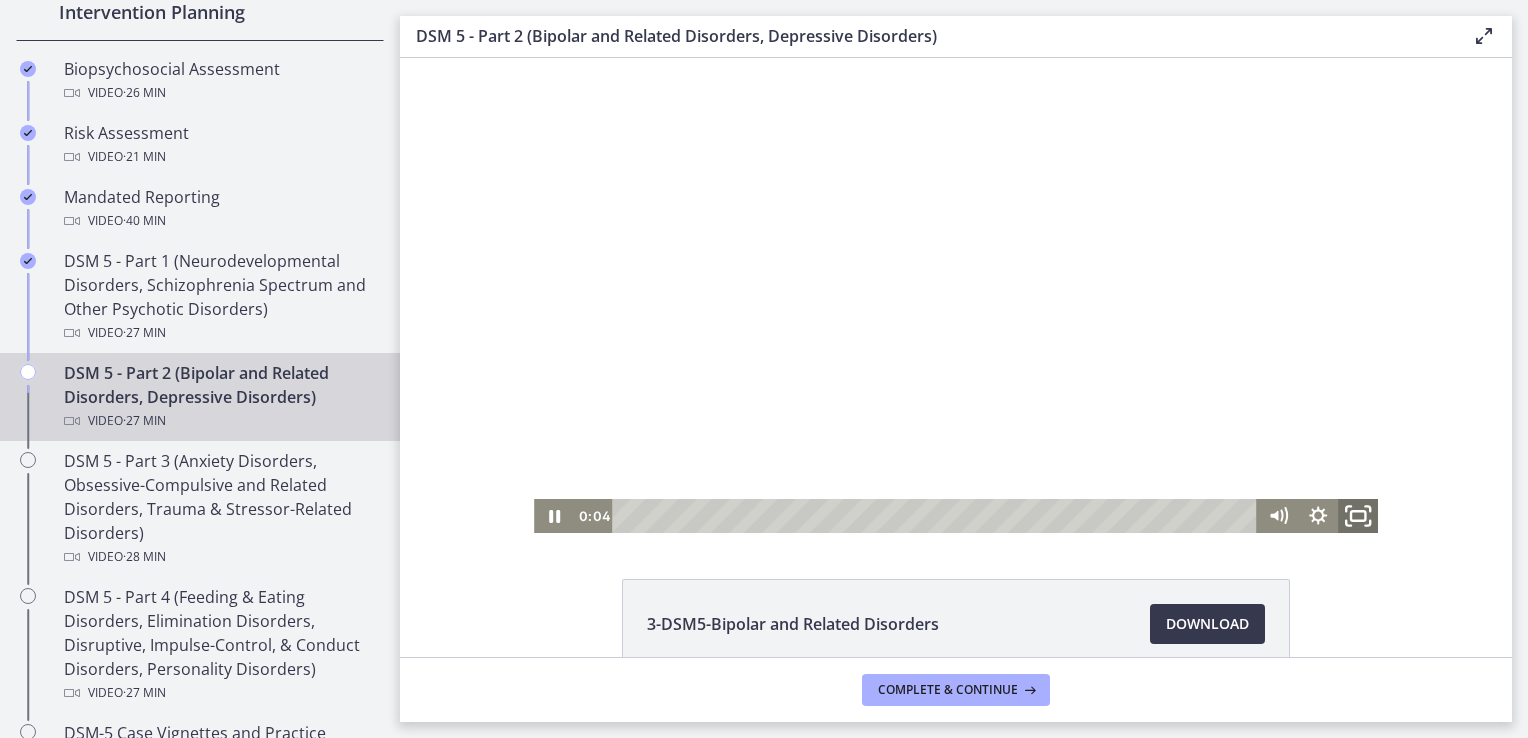 click 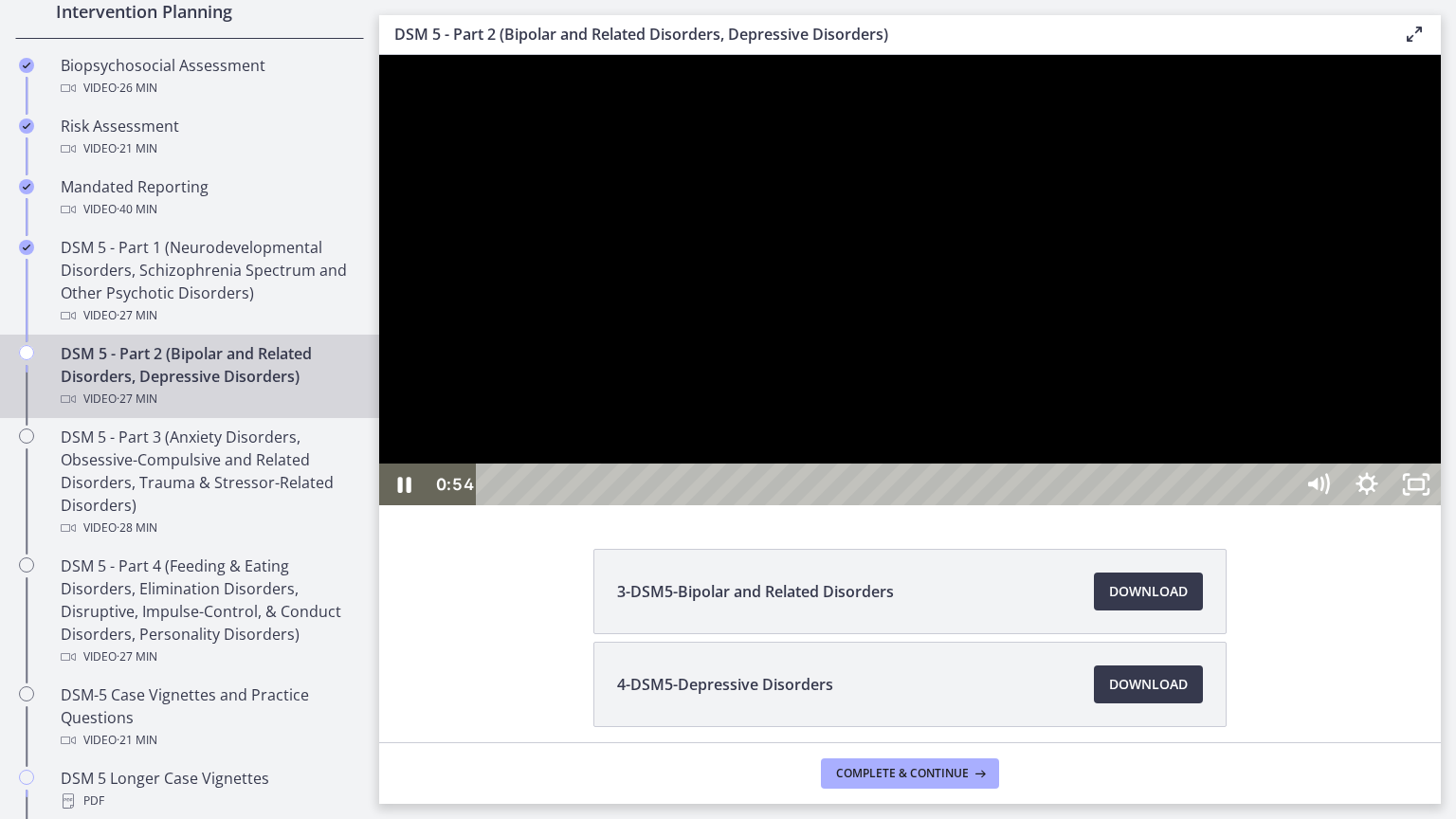 click at bounding box center (910, 280) 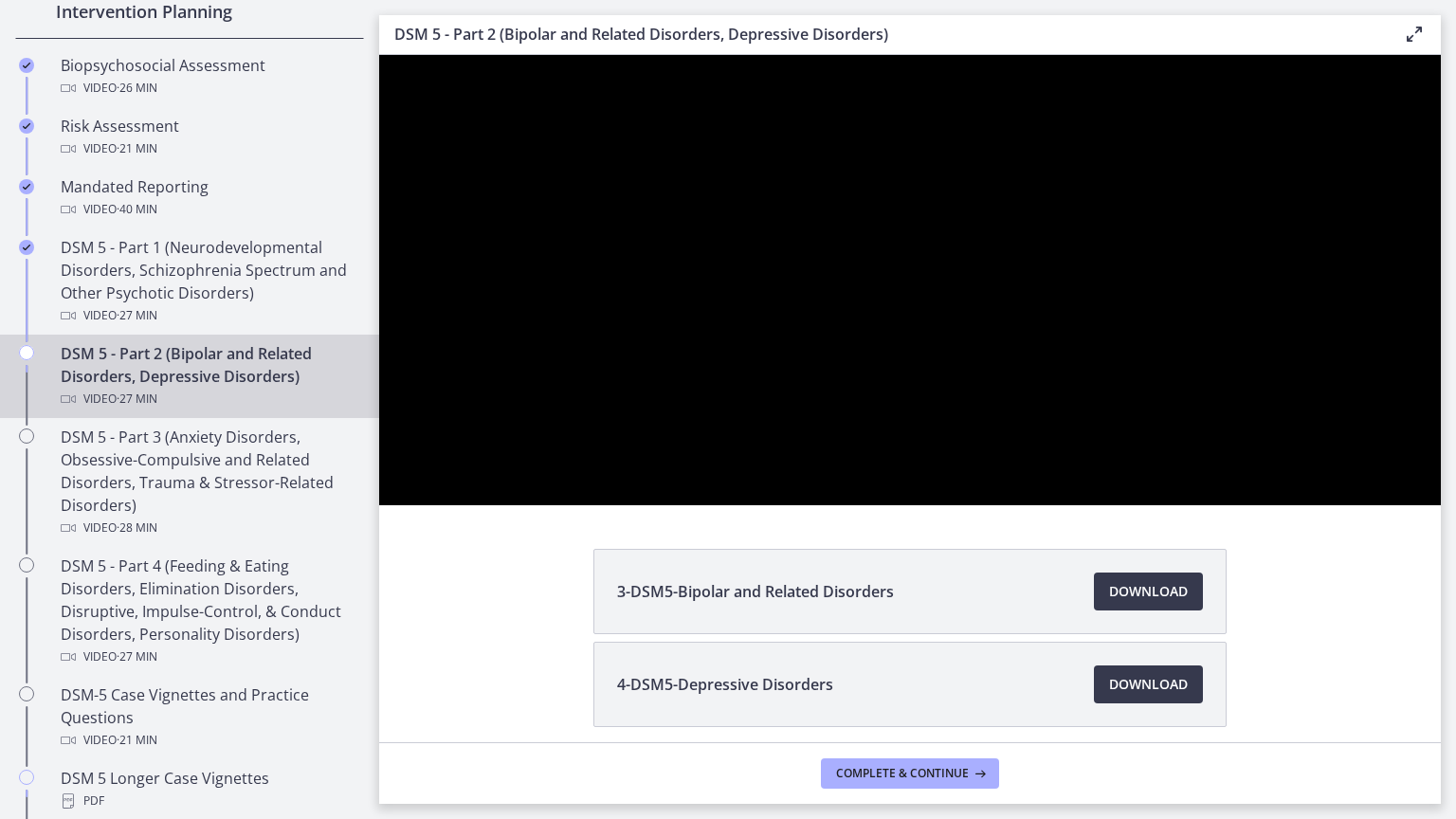 click at bounding box center [910, 280] 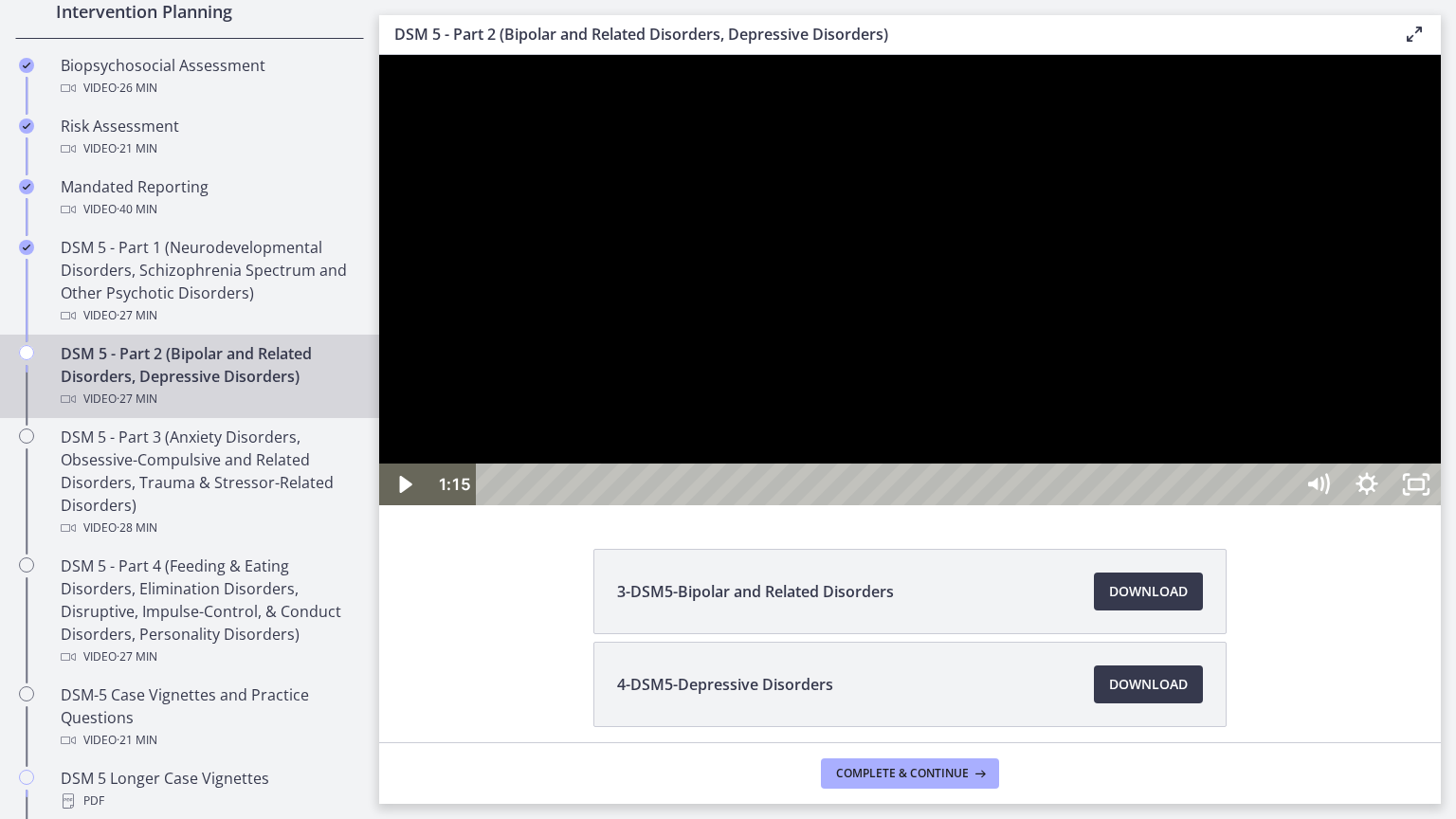 click at bounding box center (910, 280) 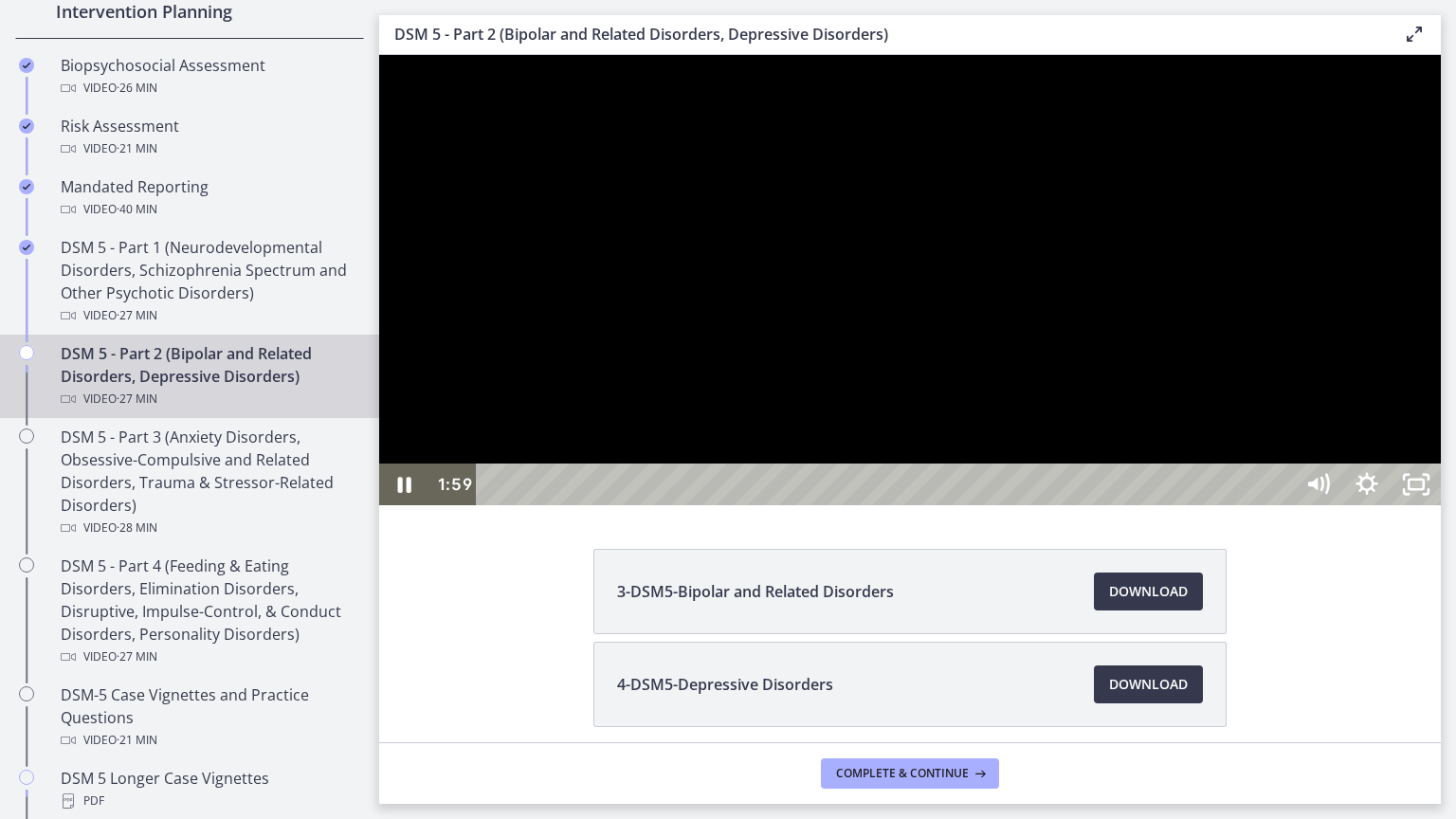 click at bounding box center [910, 280] 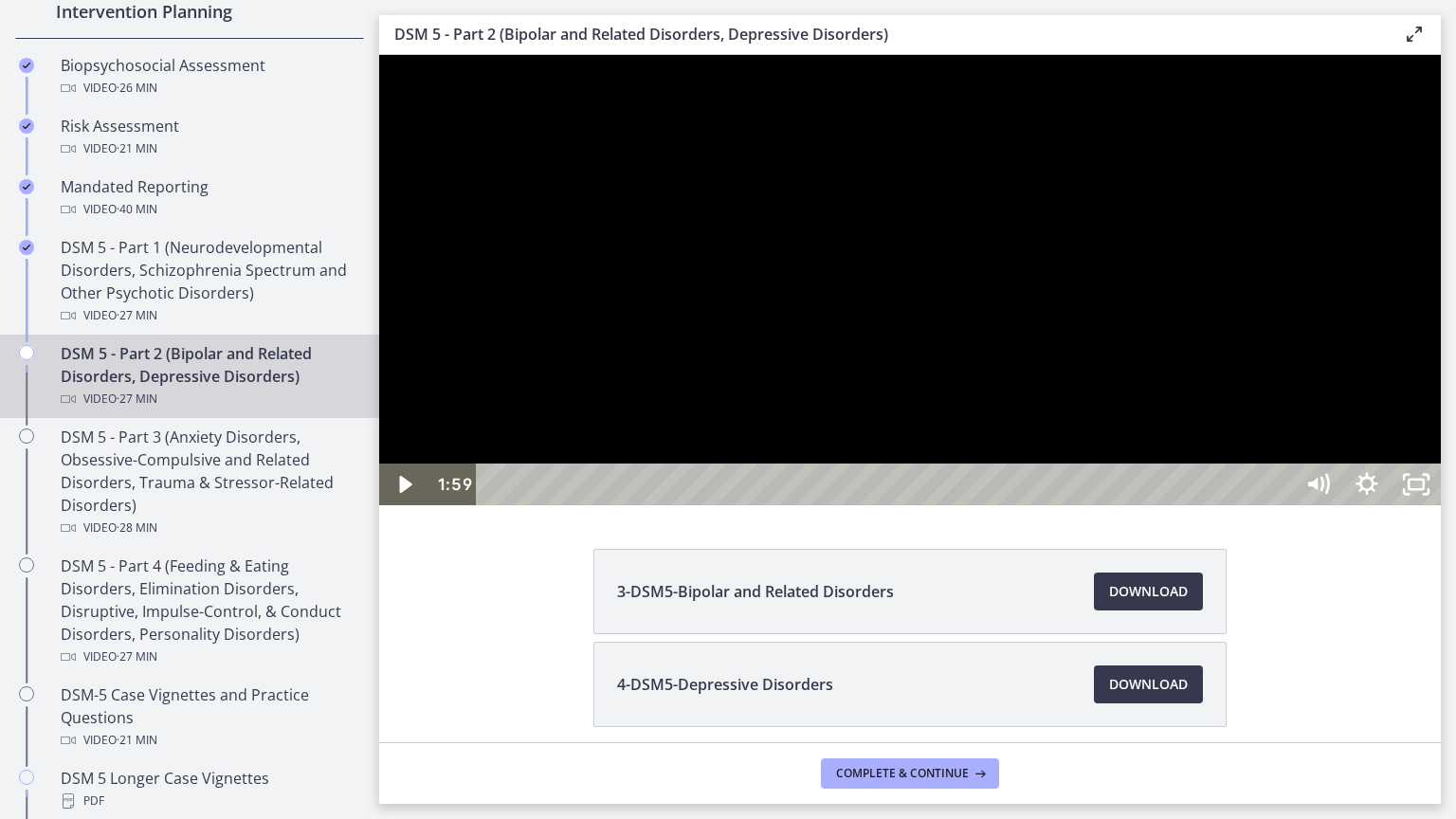 click at bounding box center (910, 280) 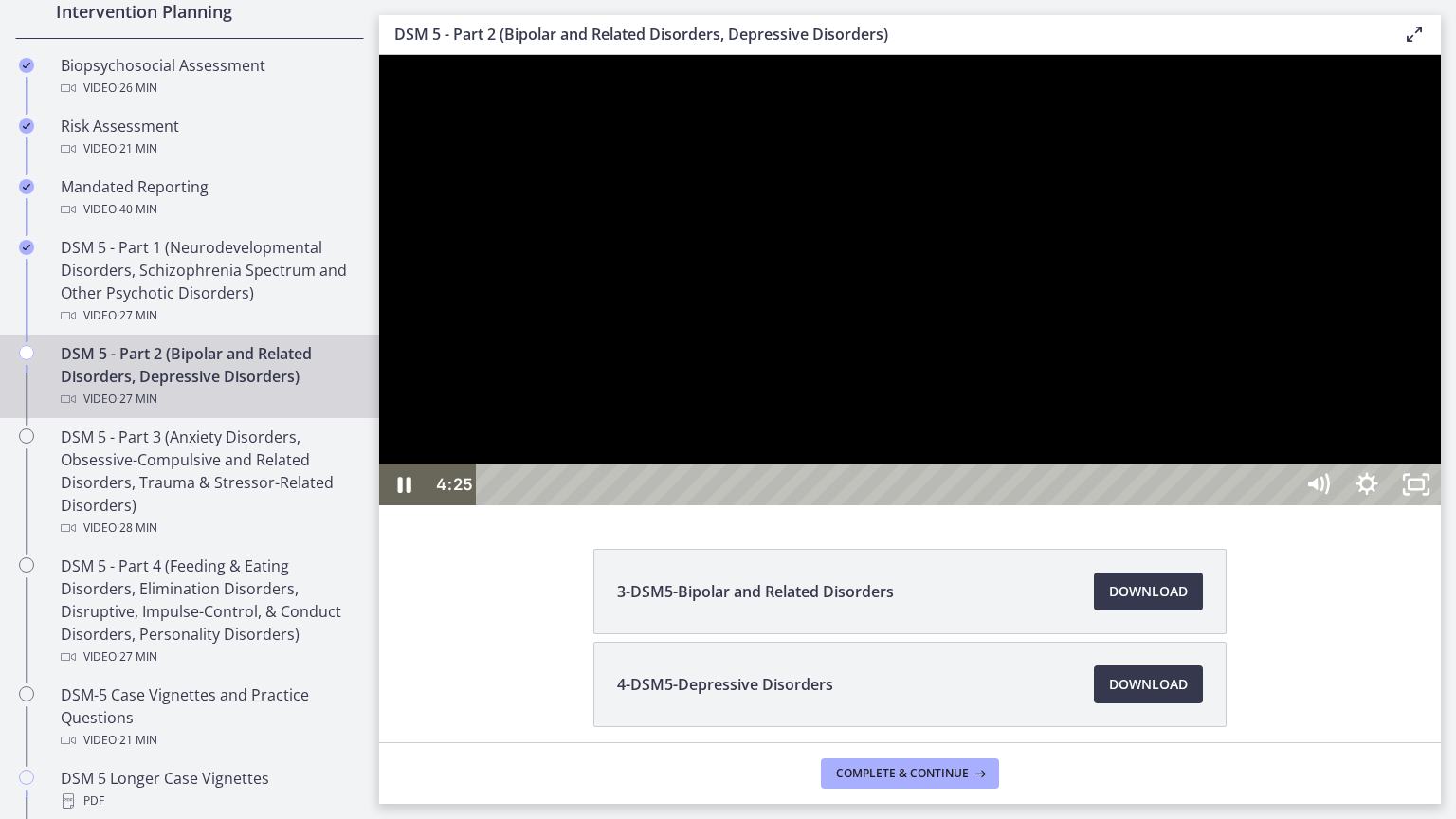 click at bounding box center (910, 280) 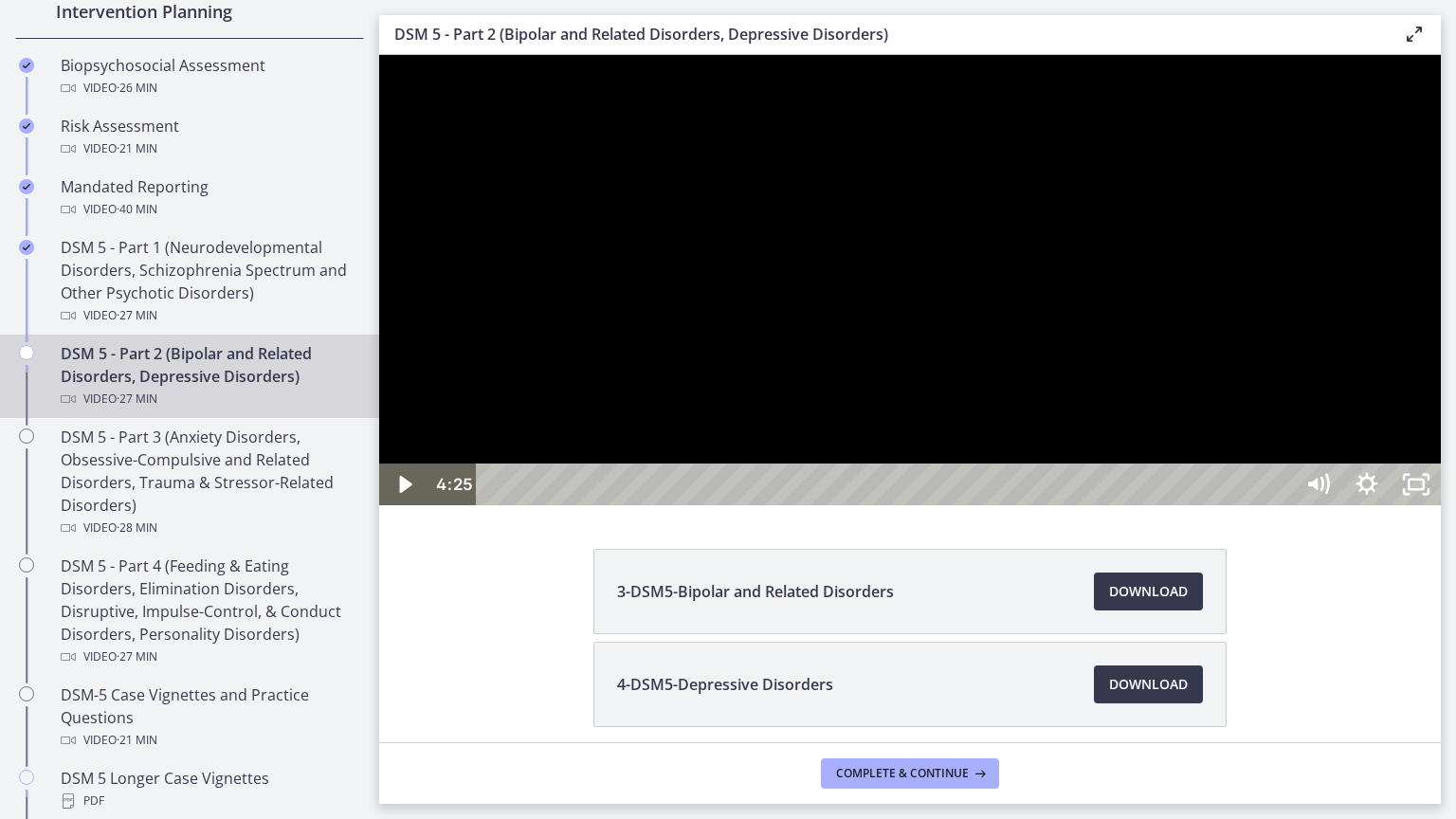 click at bounding box center [910, 280] 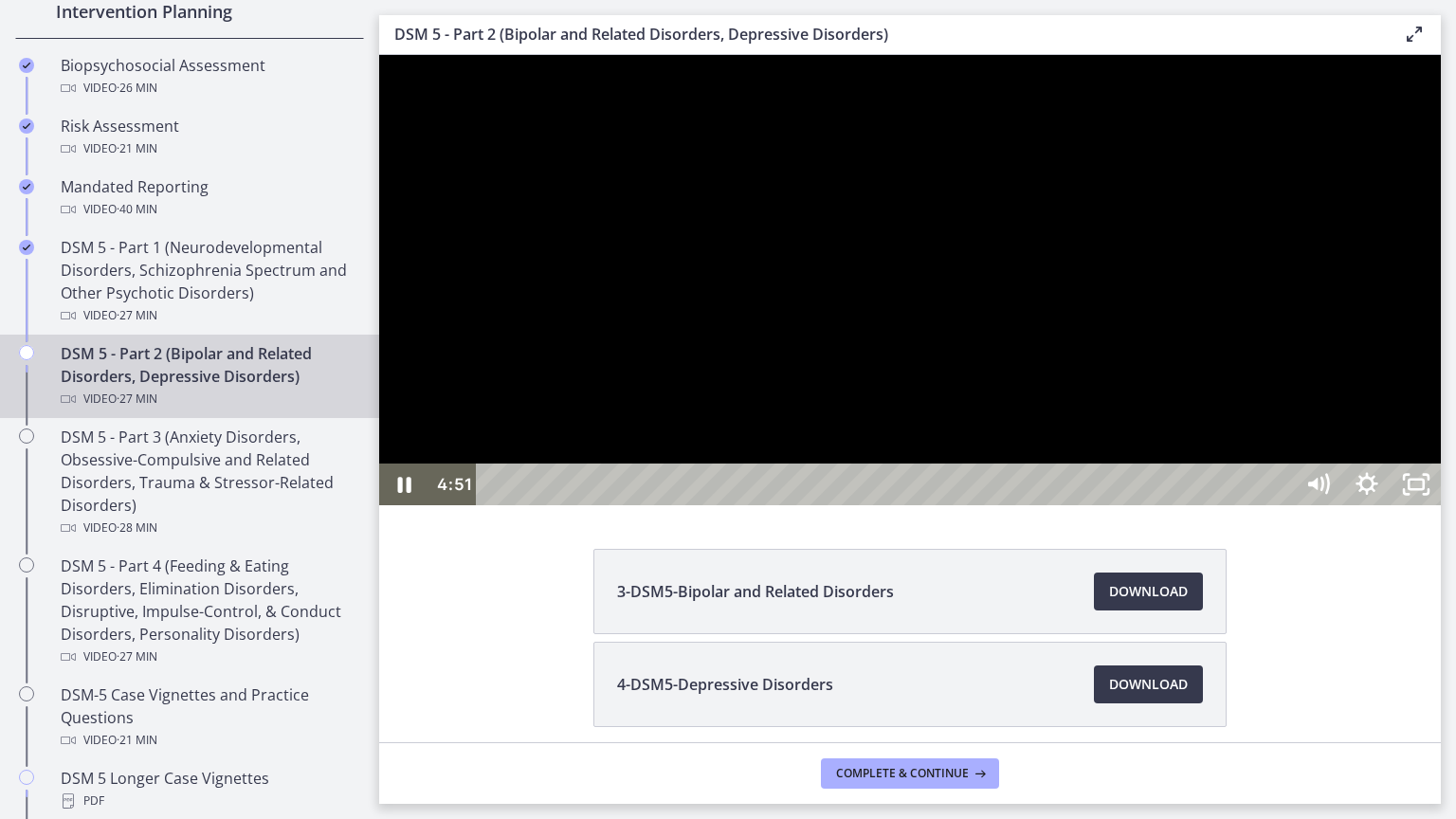 click at bounding box center (910, 280) 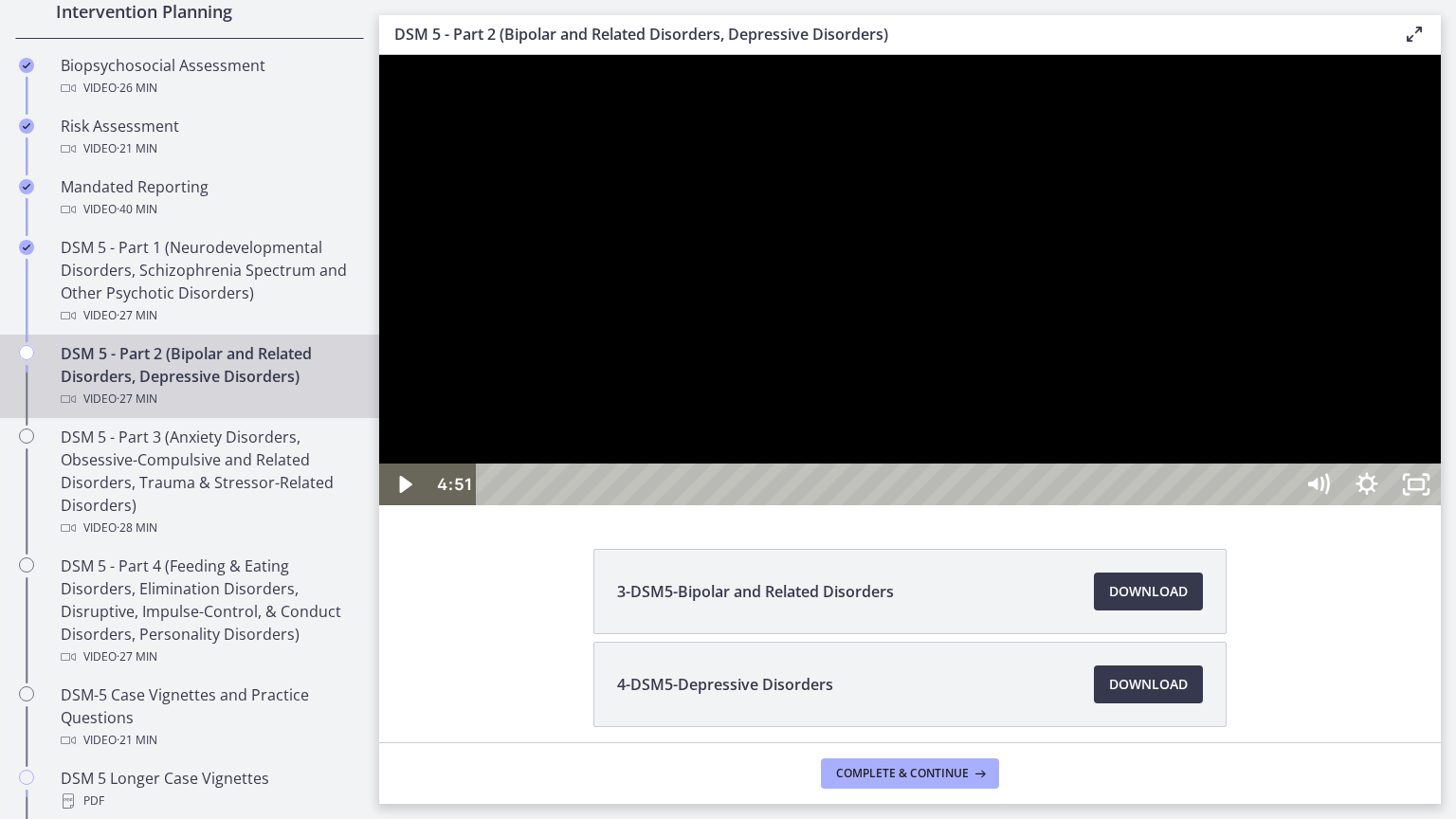 click at bounding box center [910, 280] 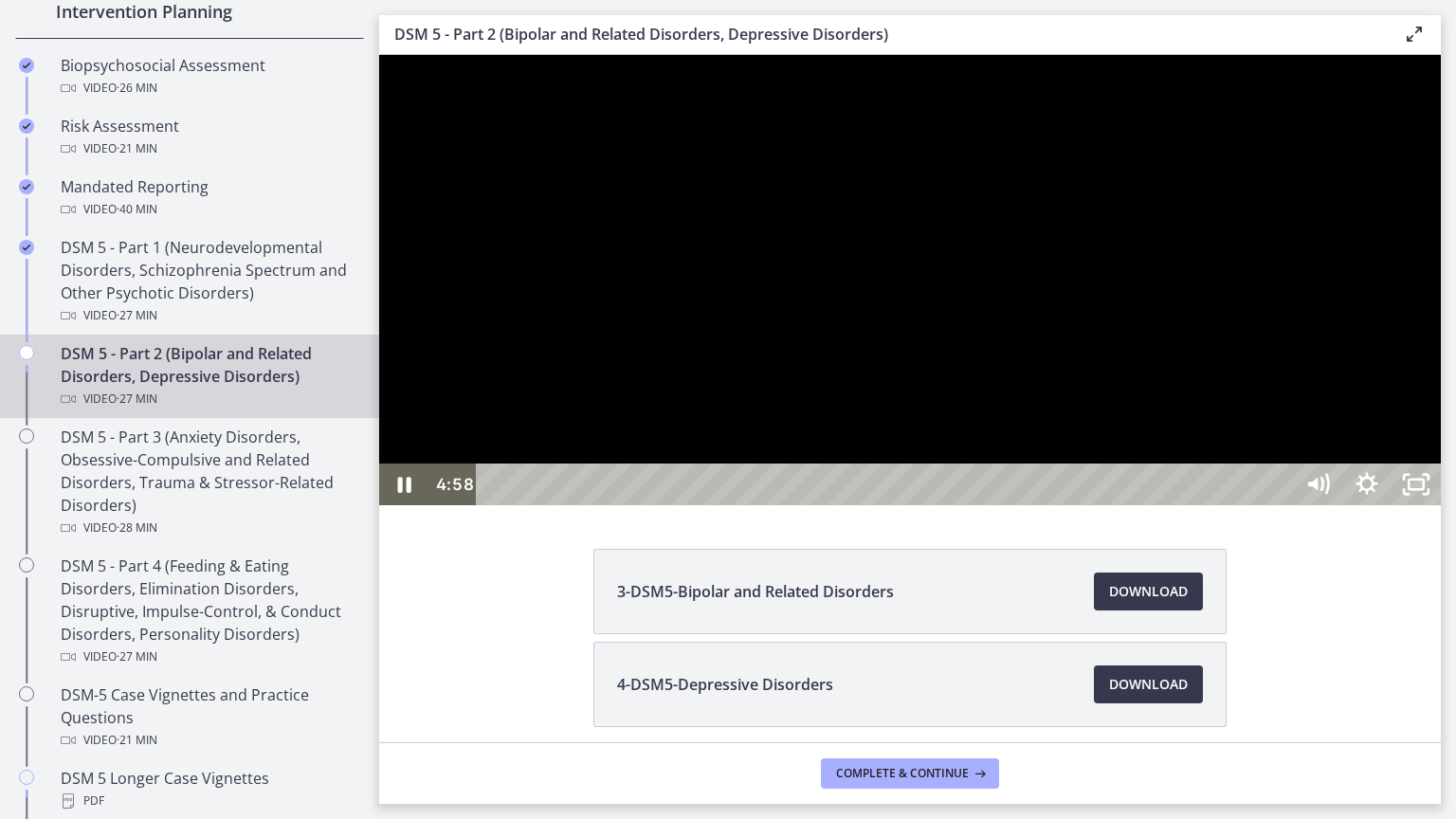 click at bounding box center [910, 280] 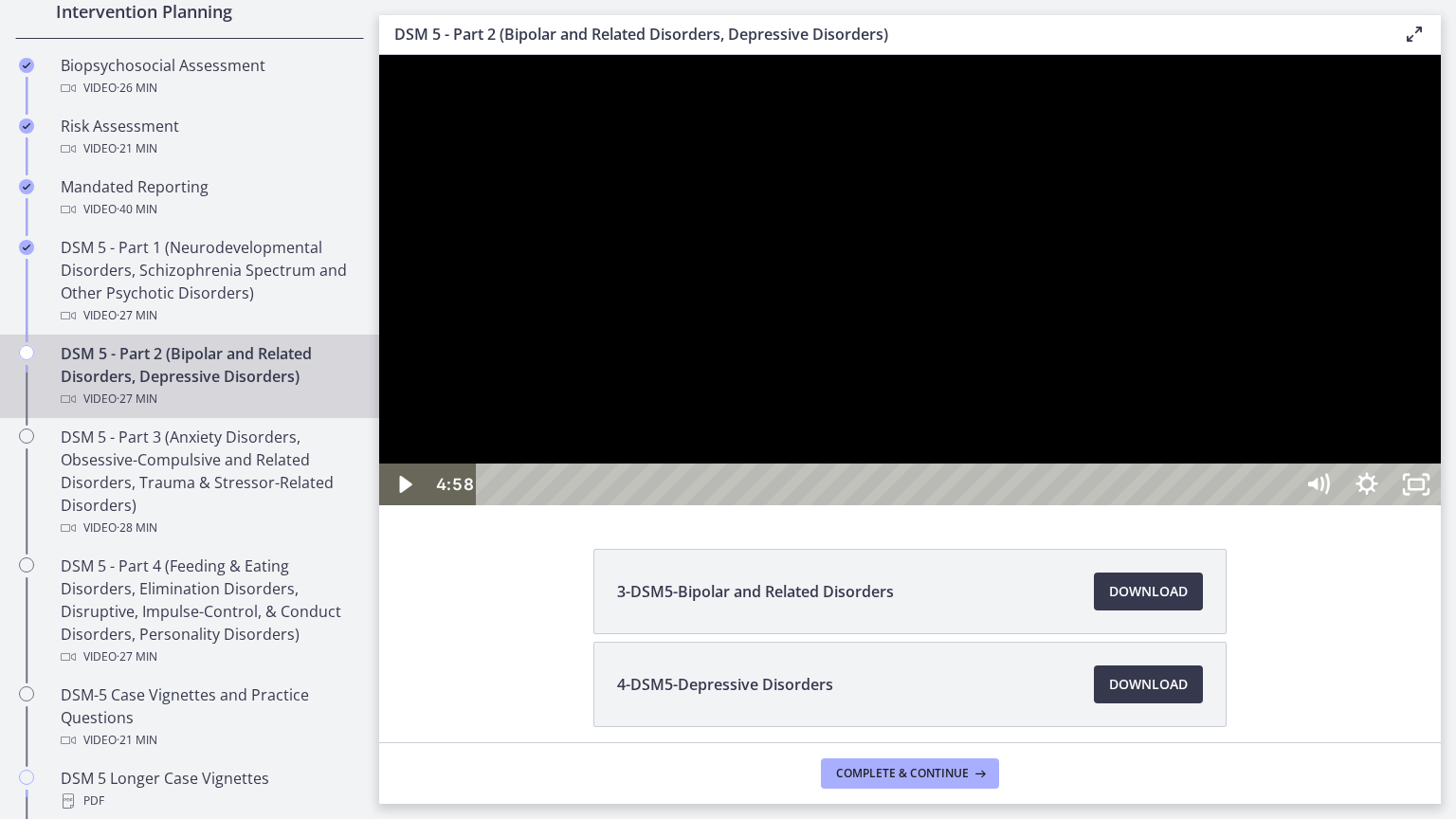 click at bounding box center (910, 280) 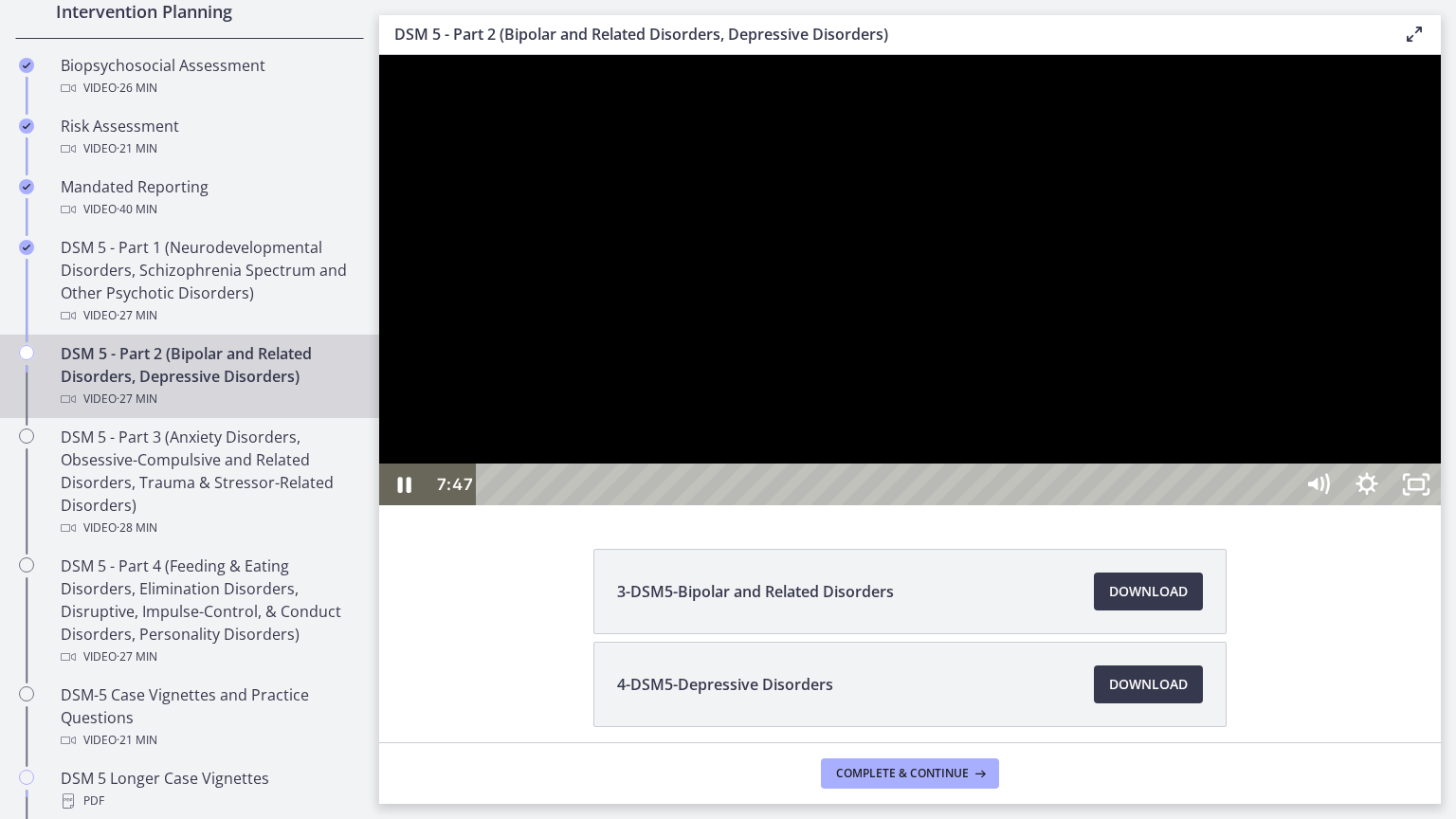 click at bounding box center (910, 280) 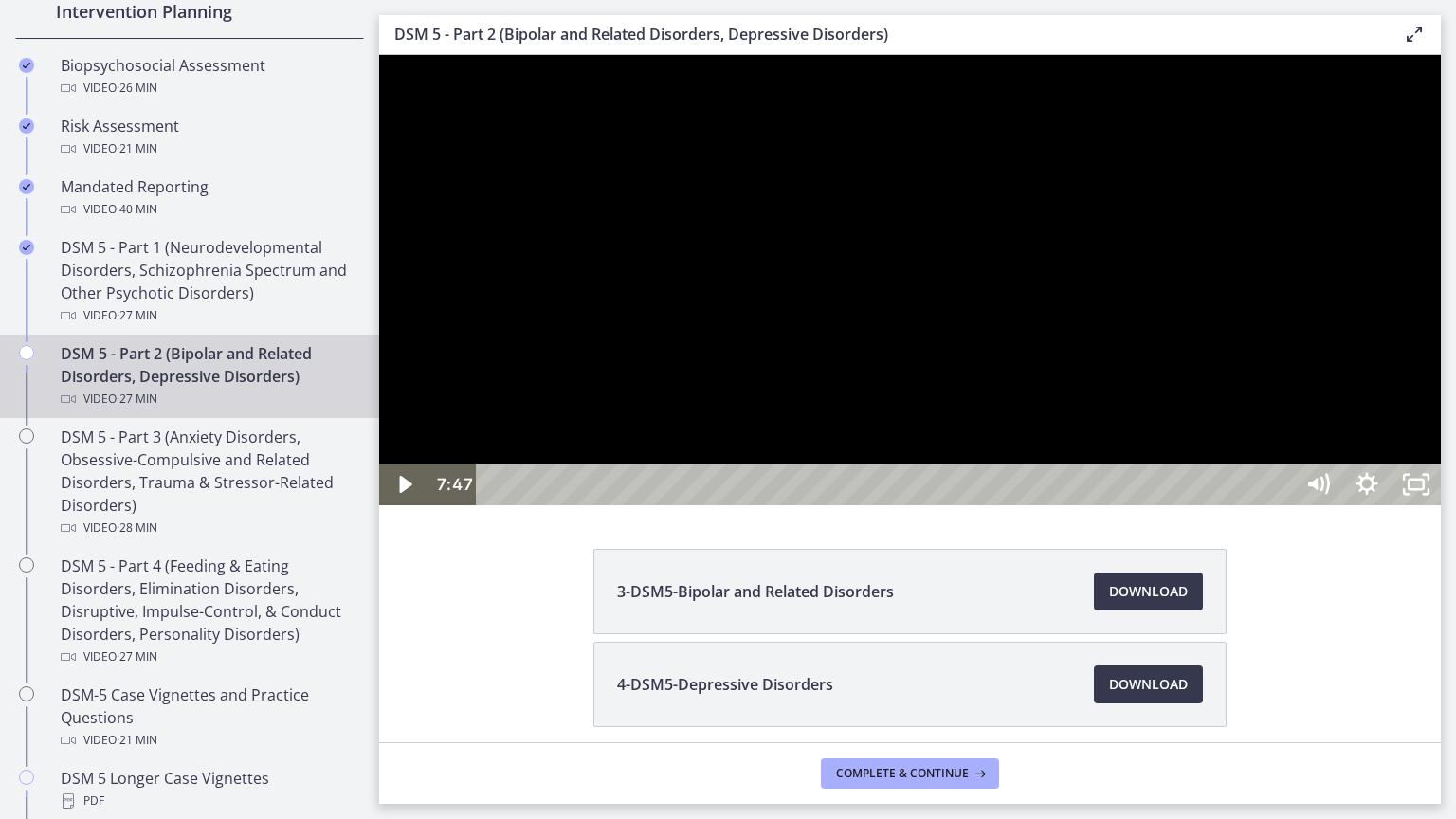 click at bounding box center (910, 280) 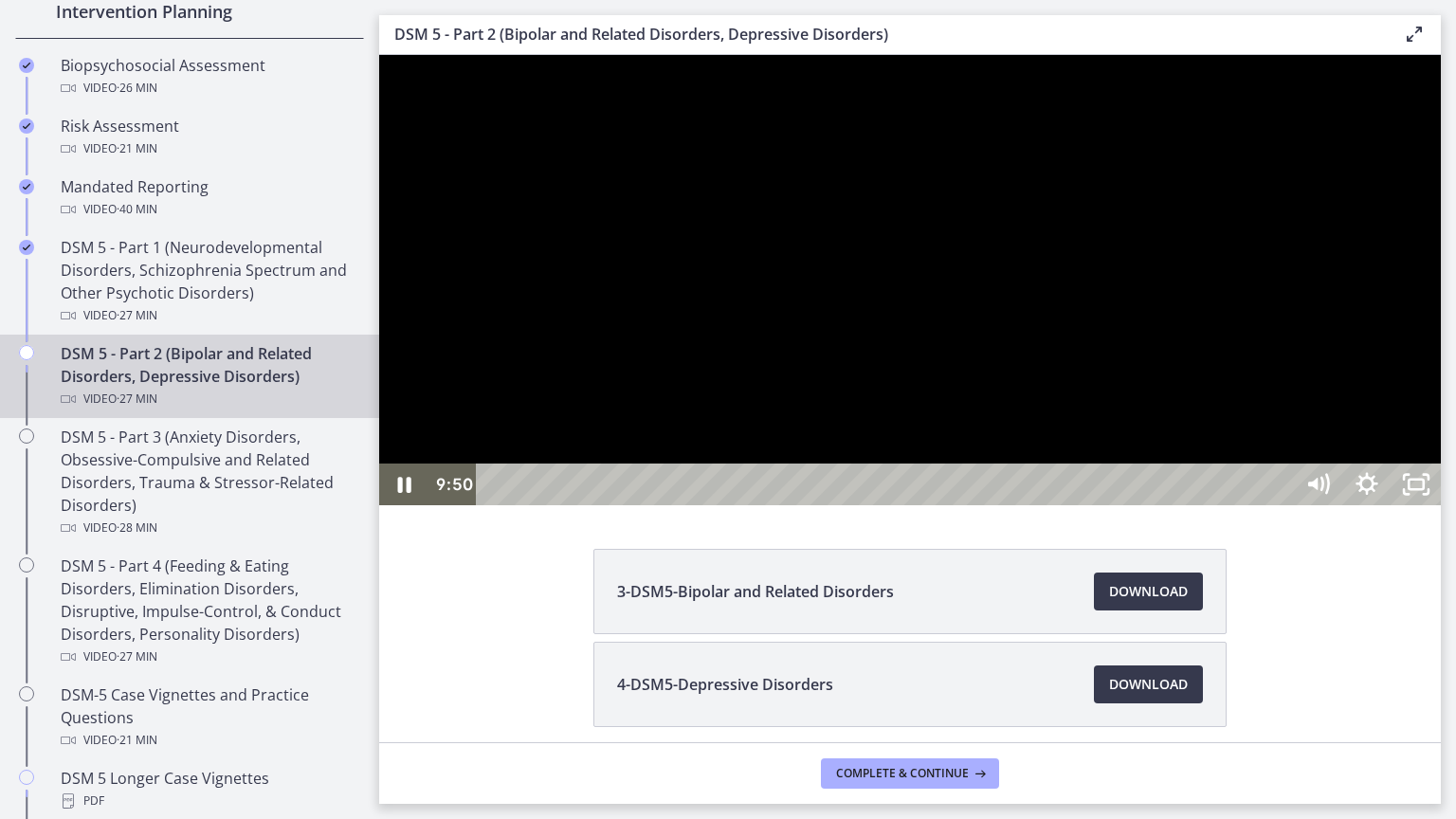 click at bounding box center (910, 280) 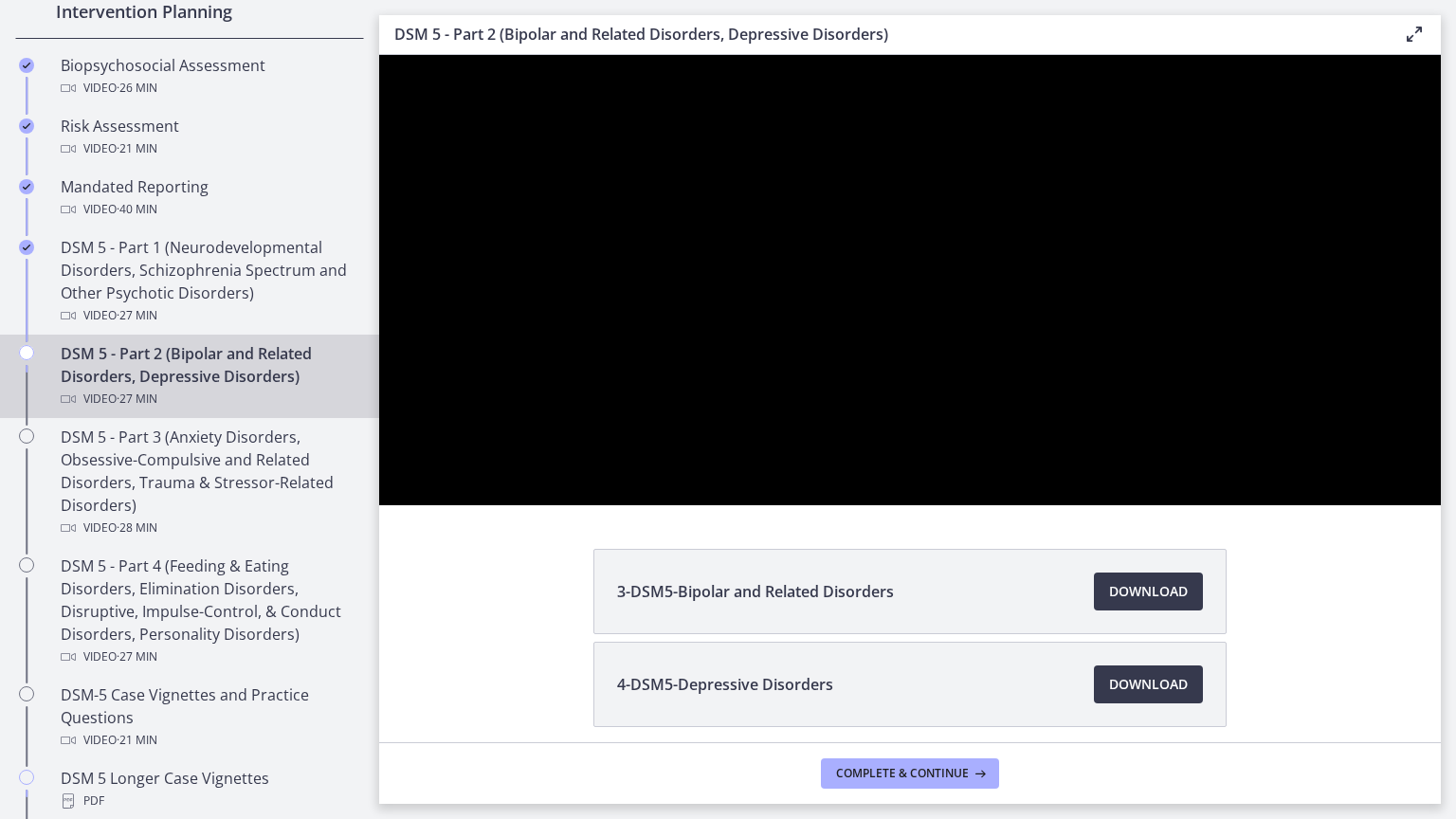 click at bounding box center [910, 280] 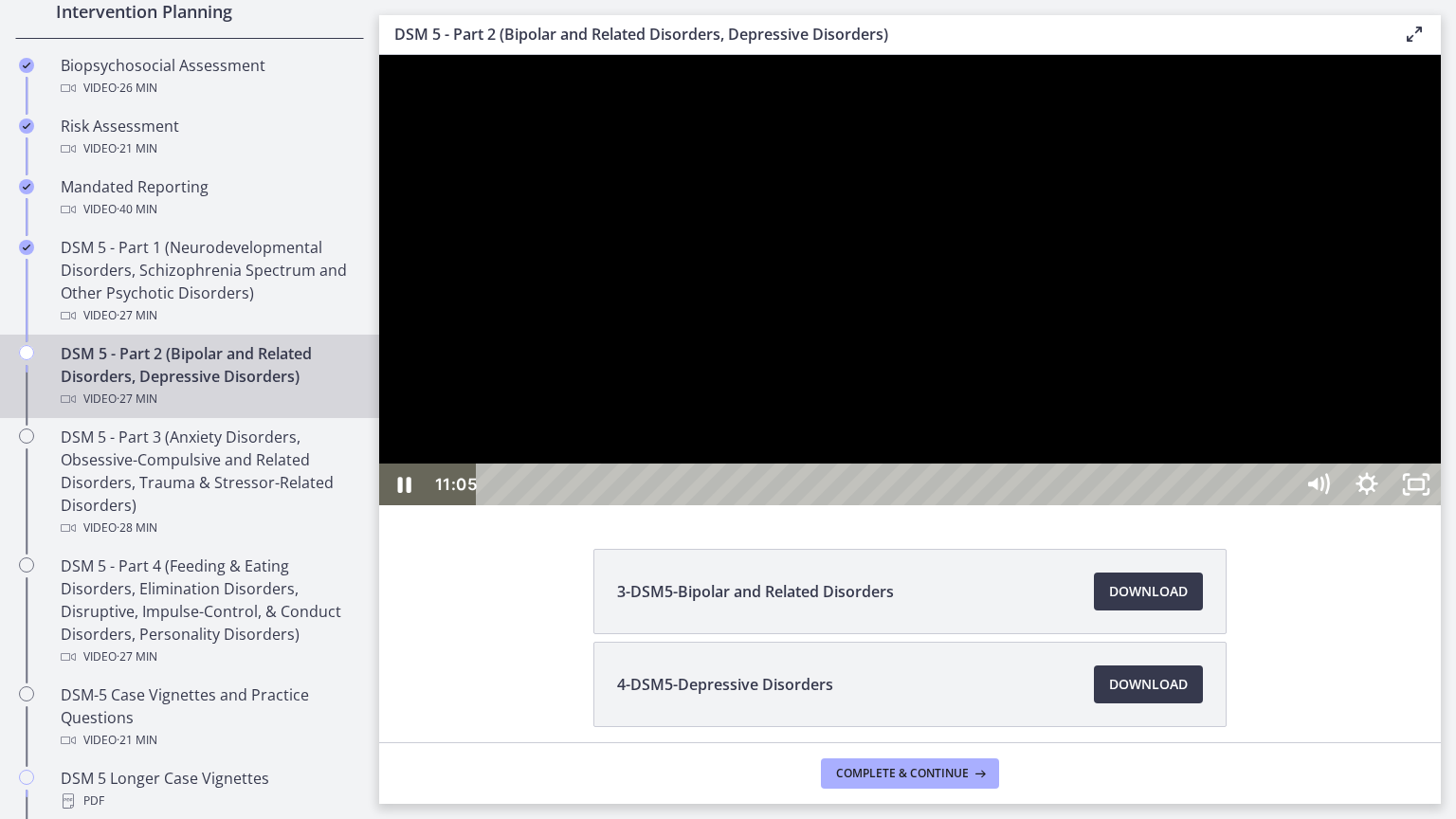 click at bounding box center (910, 280) 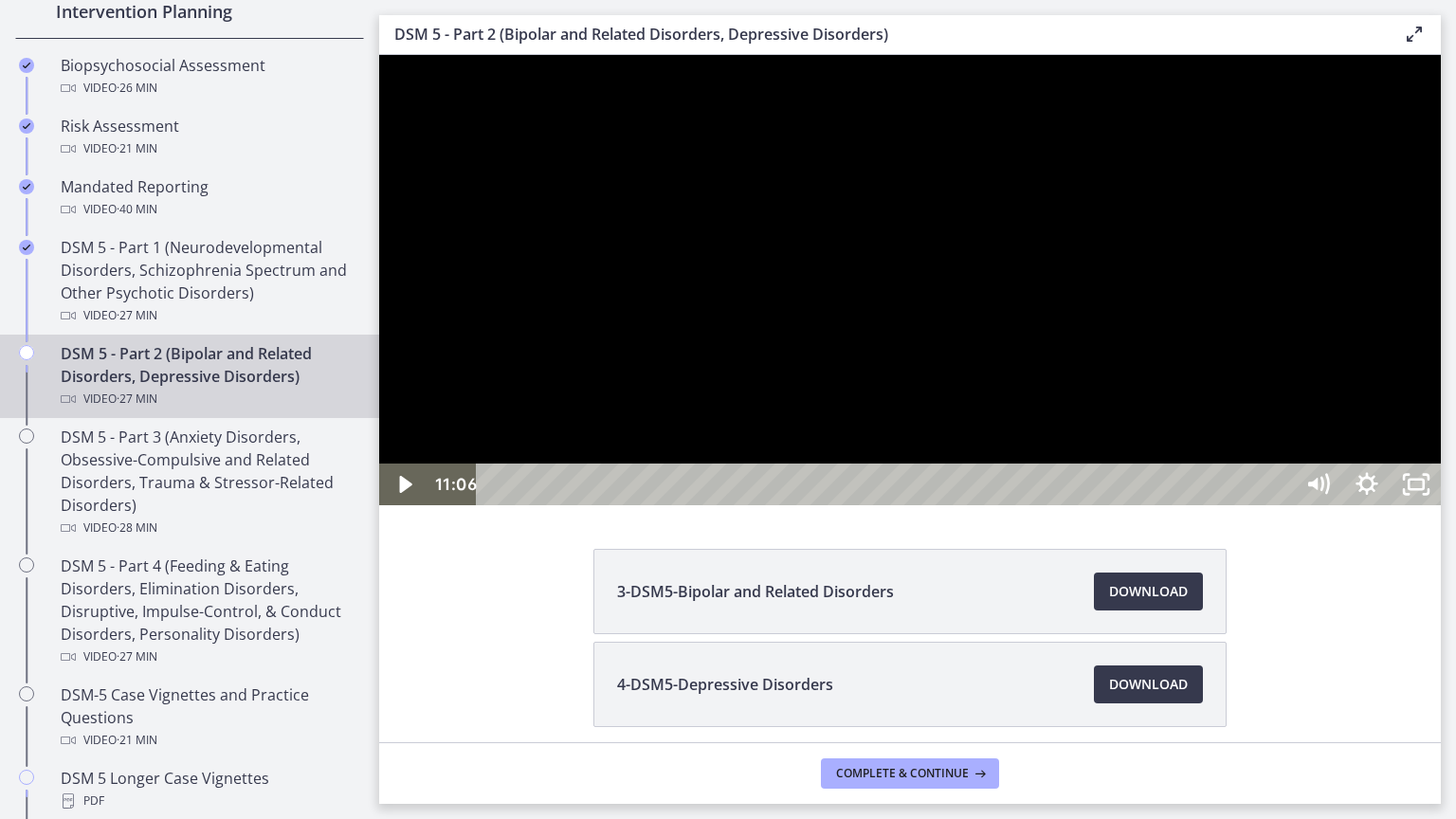 click at bounding box center [910, 280] 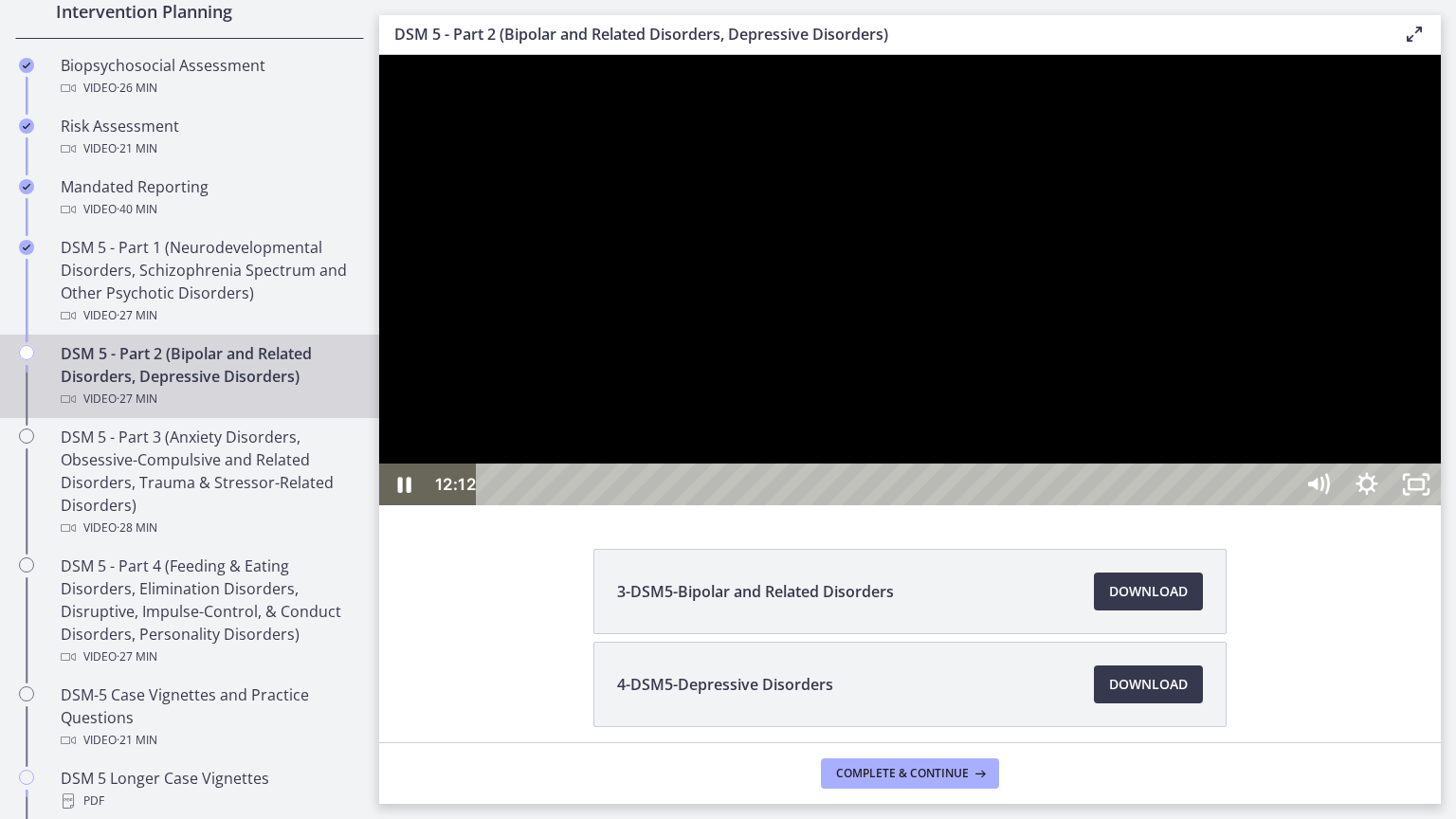 click at bounding box center [910, 280] 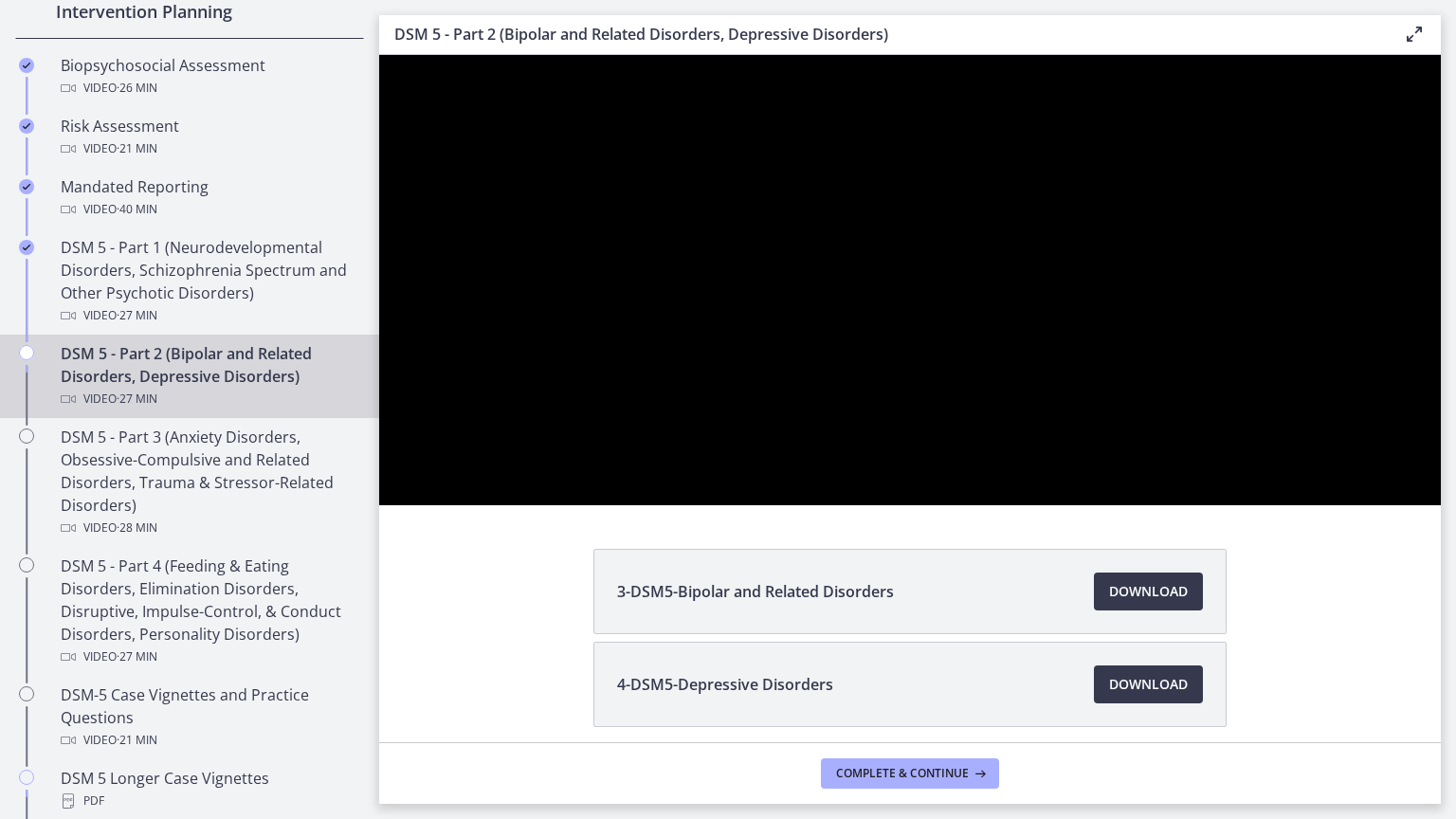 click at bounding box center (910, 280) 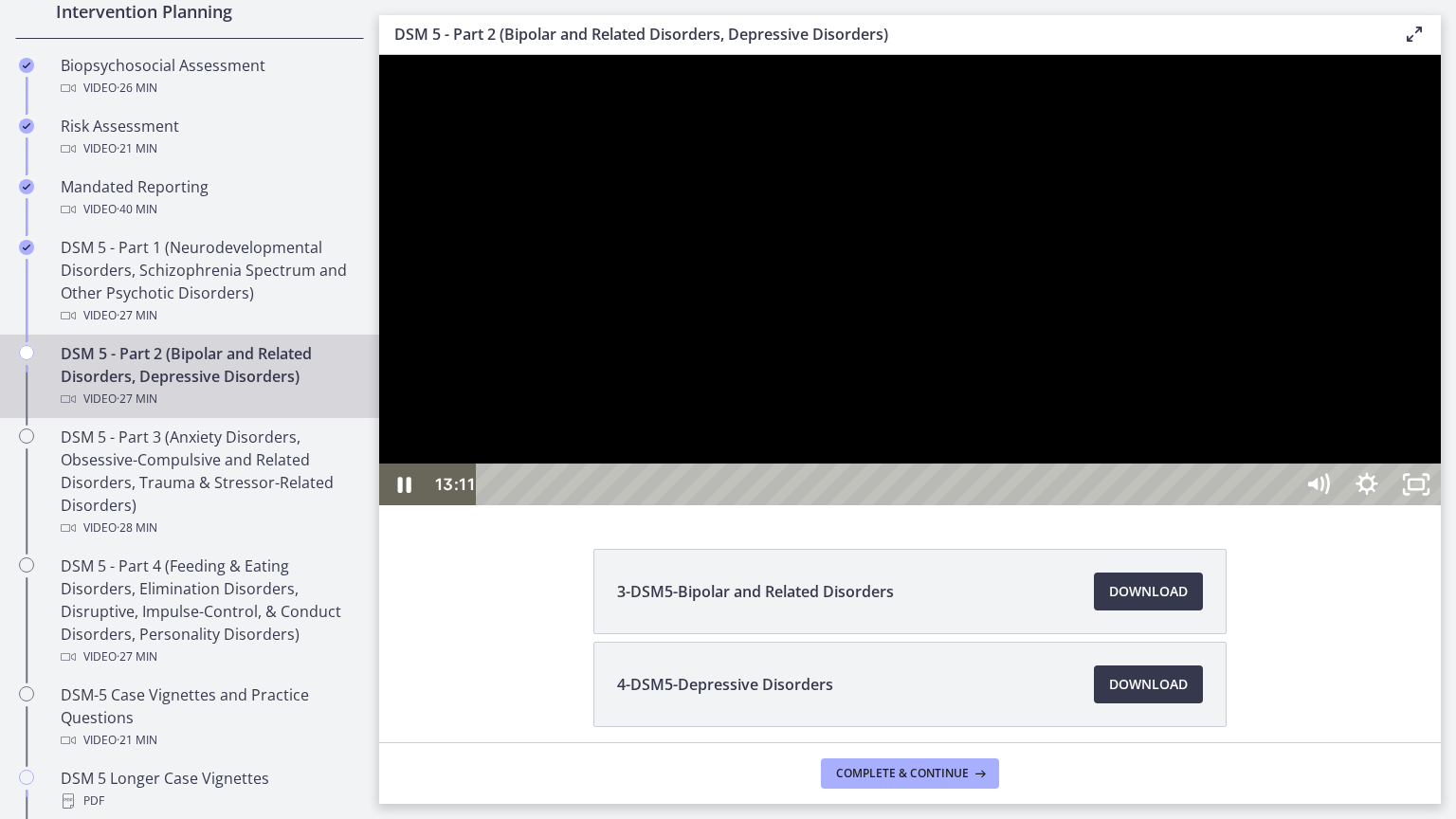 click at bounding box center [910, 280] 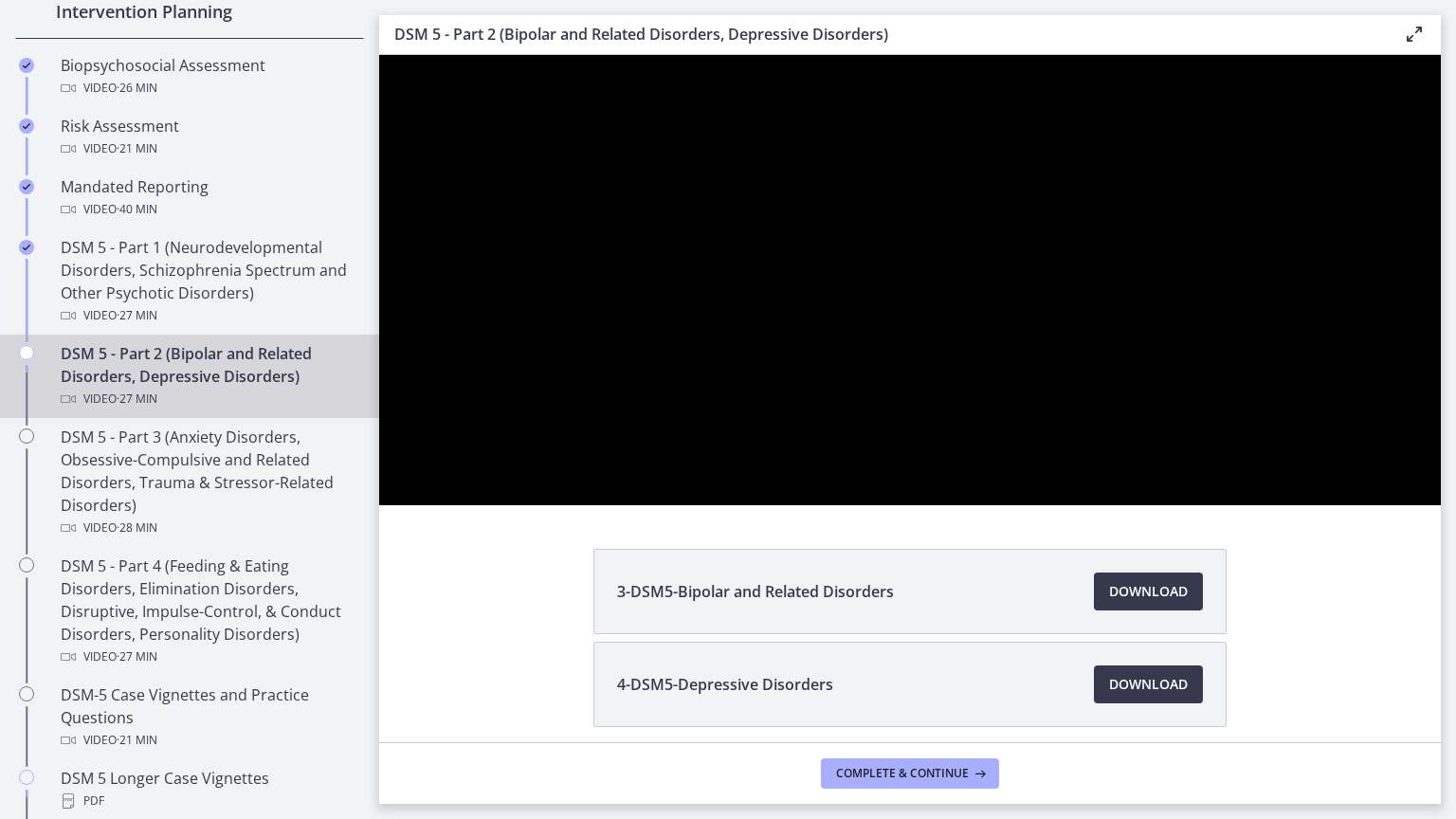 click at bounding box center [910, 280] 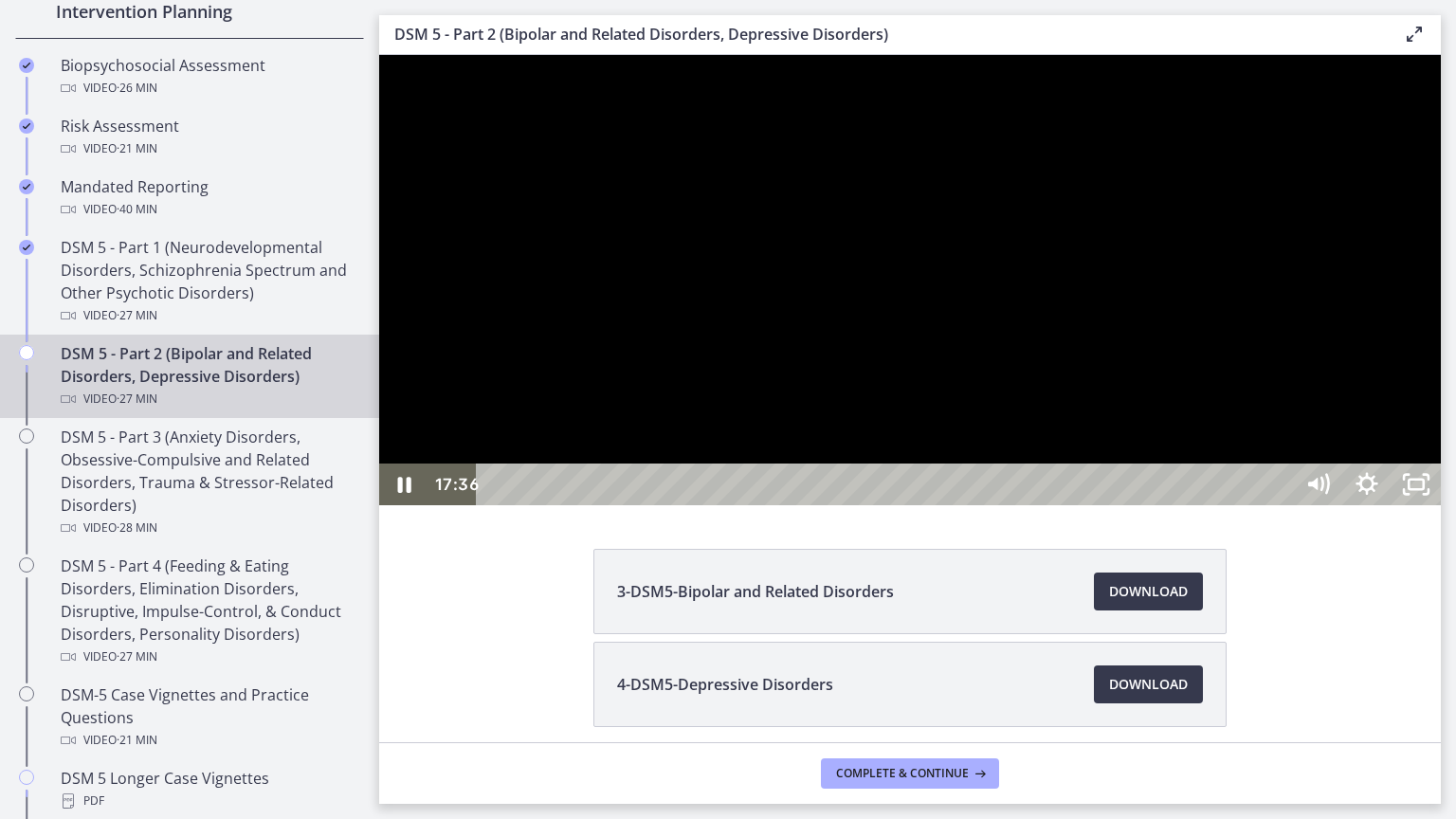 click at bounding box center [910, 280] 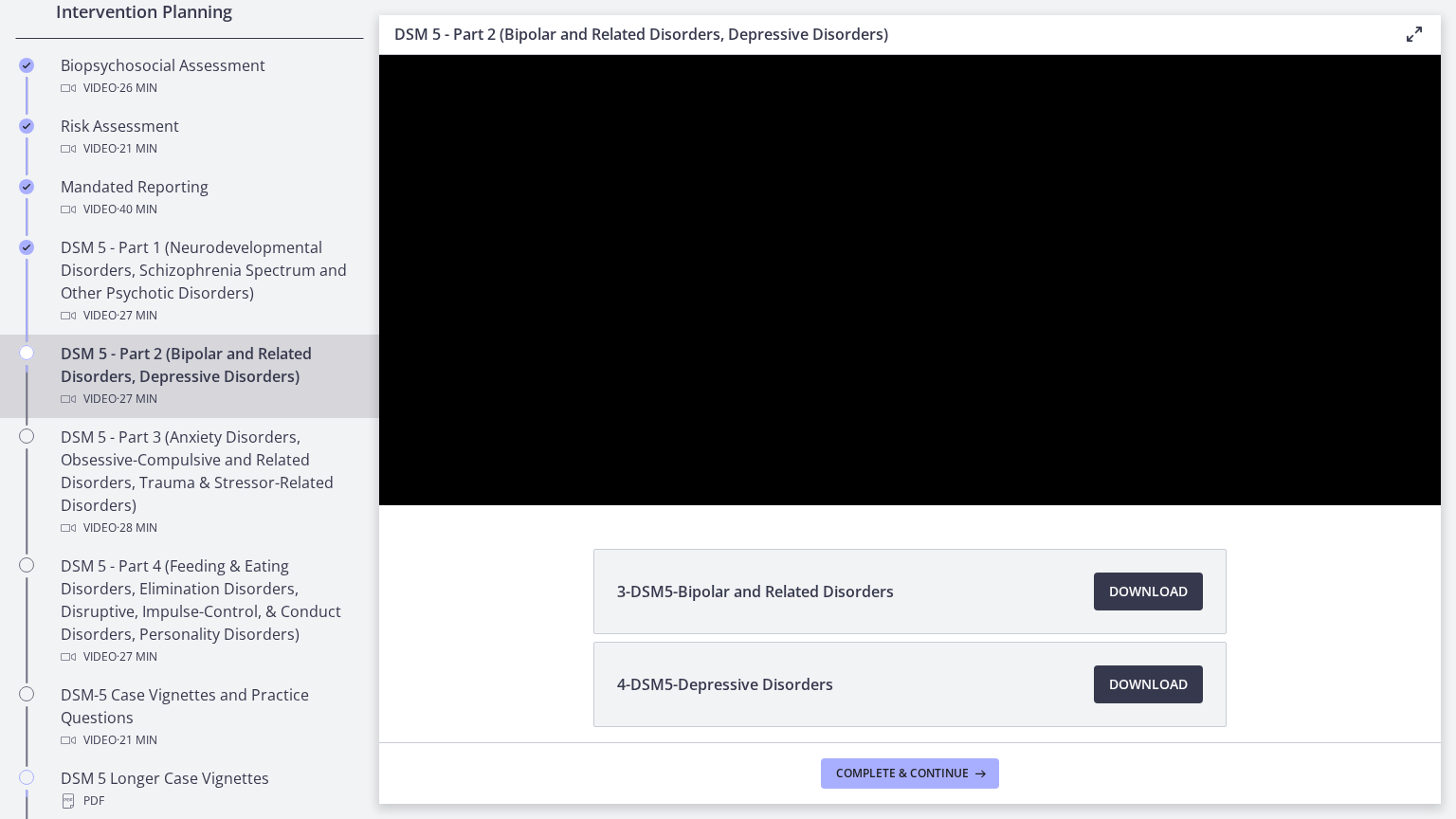 click at bounding box center (910, 280) 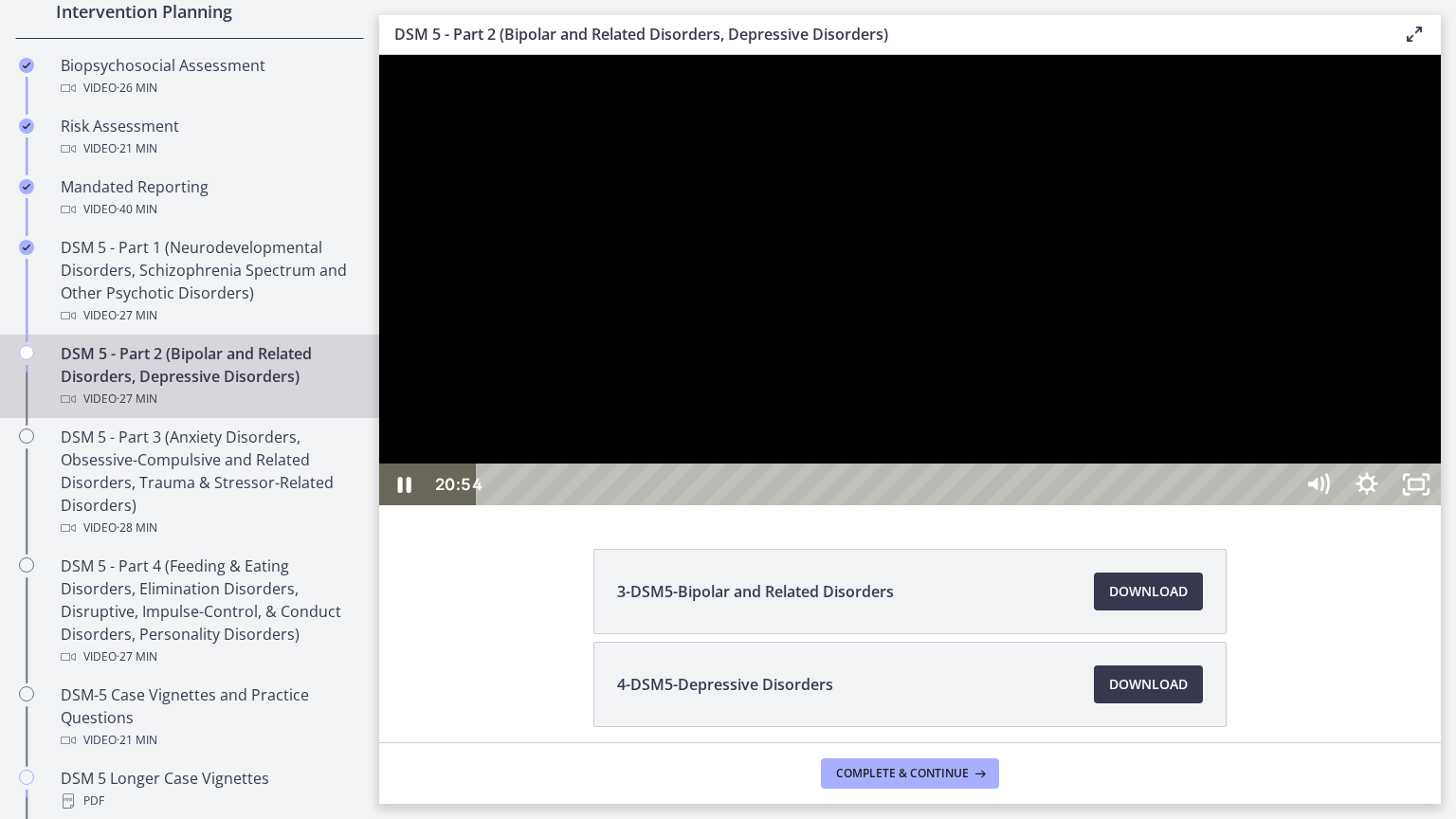 click at bounding box center [910, 280] 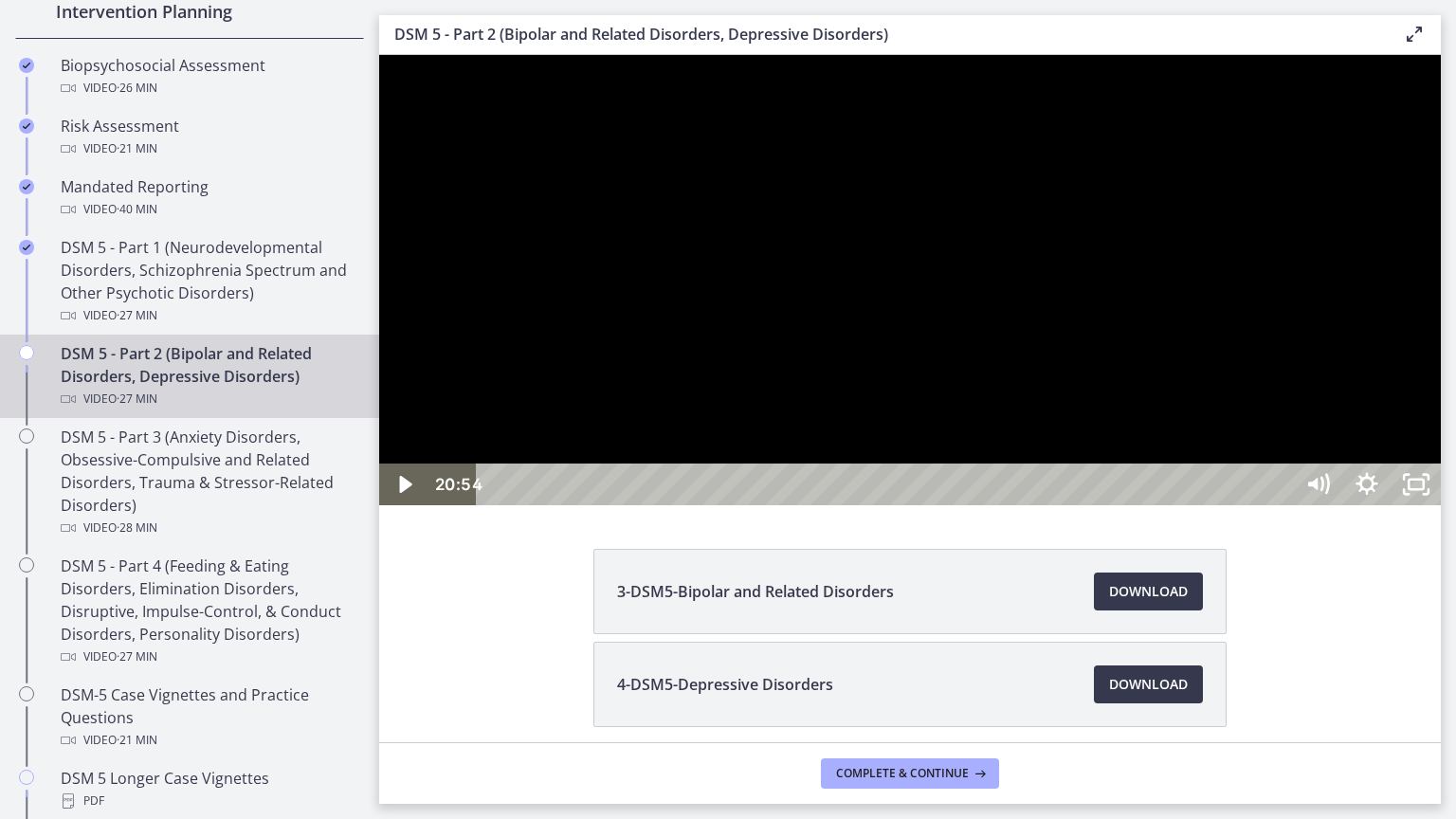 click at bounding box center (910, 280) 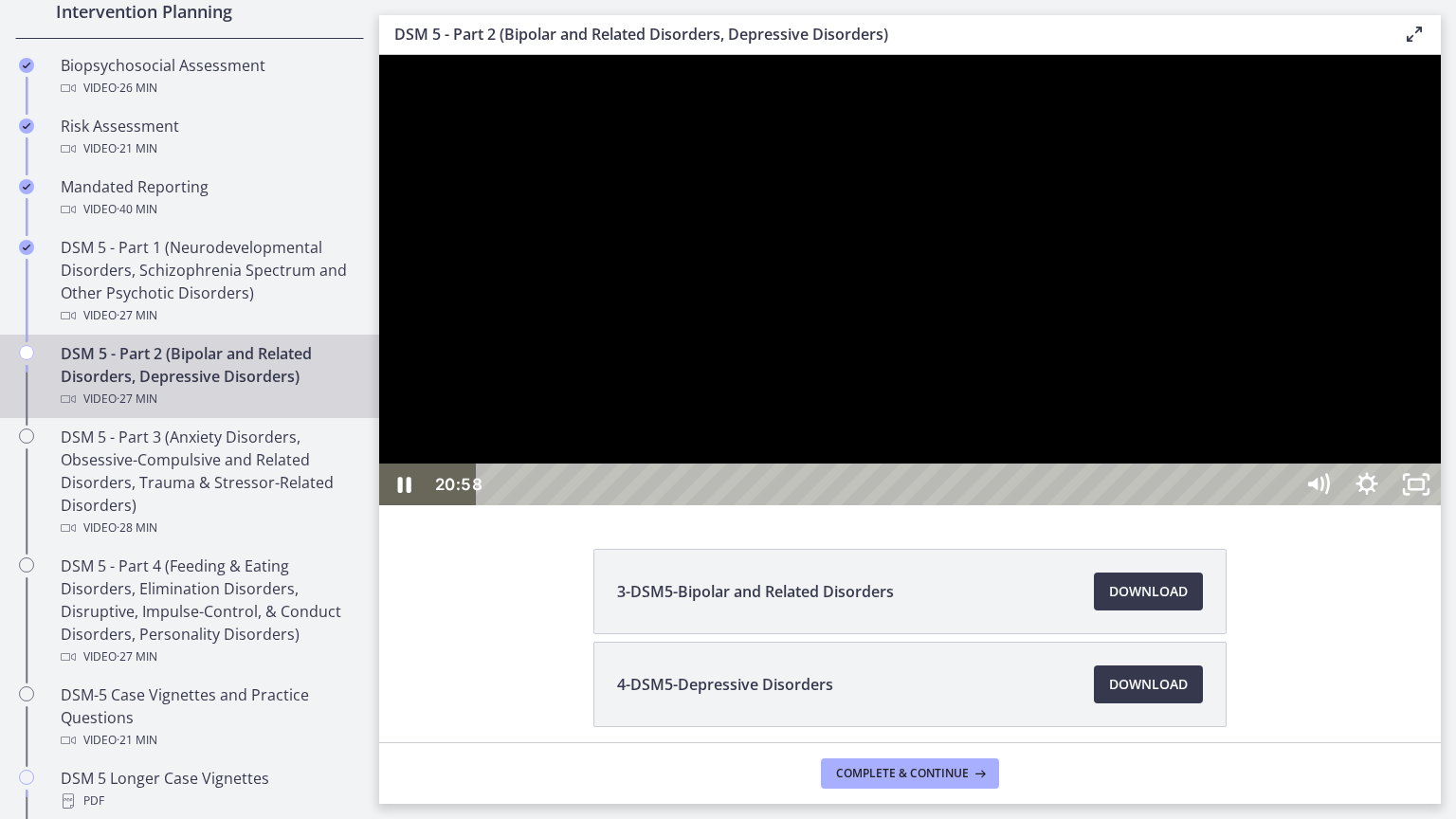 click at bounding box center [910, 280] 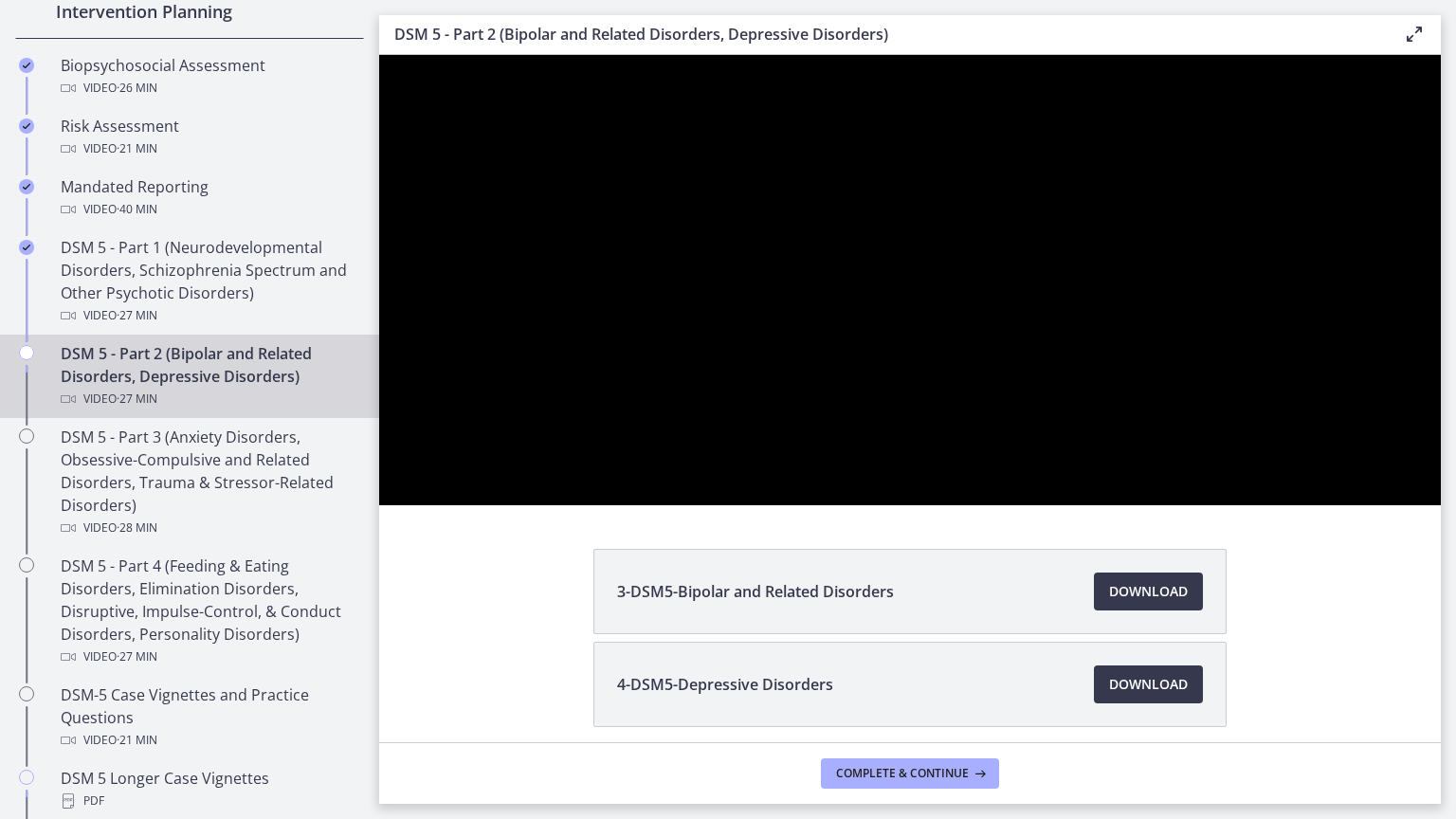 click at bounding box center (910, 280) 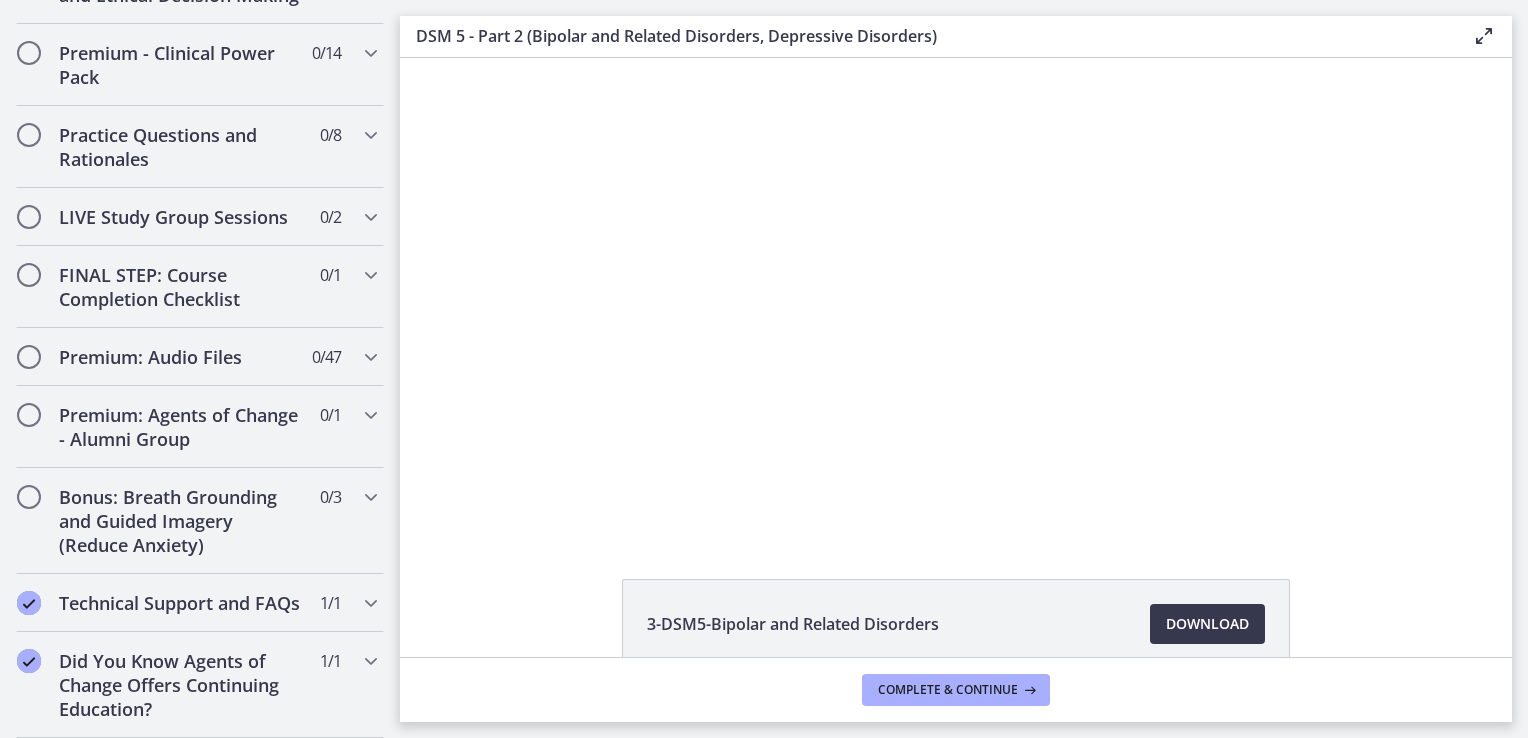 scroll, scrollTop: 2290, scrollLeft: 0, axis: vertical 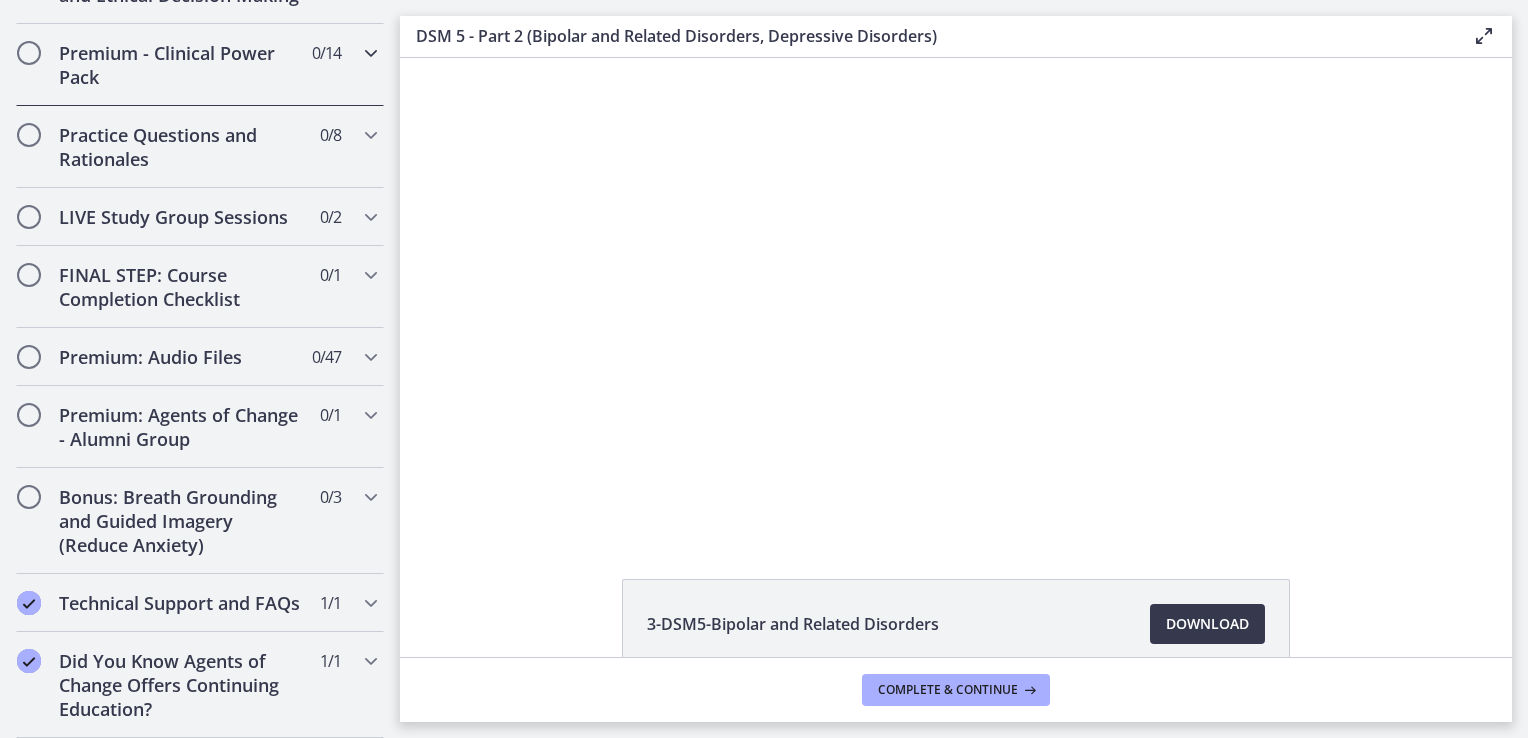 click on "Premium - Clinical Power Pack" at bounding box center [181, 65] 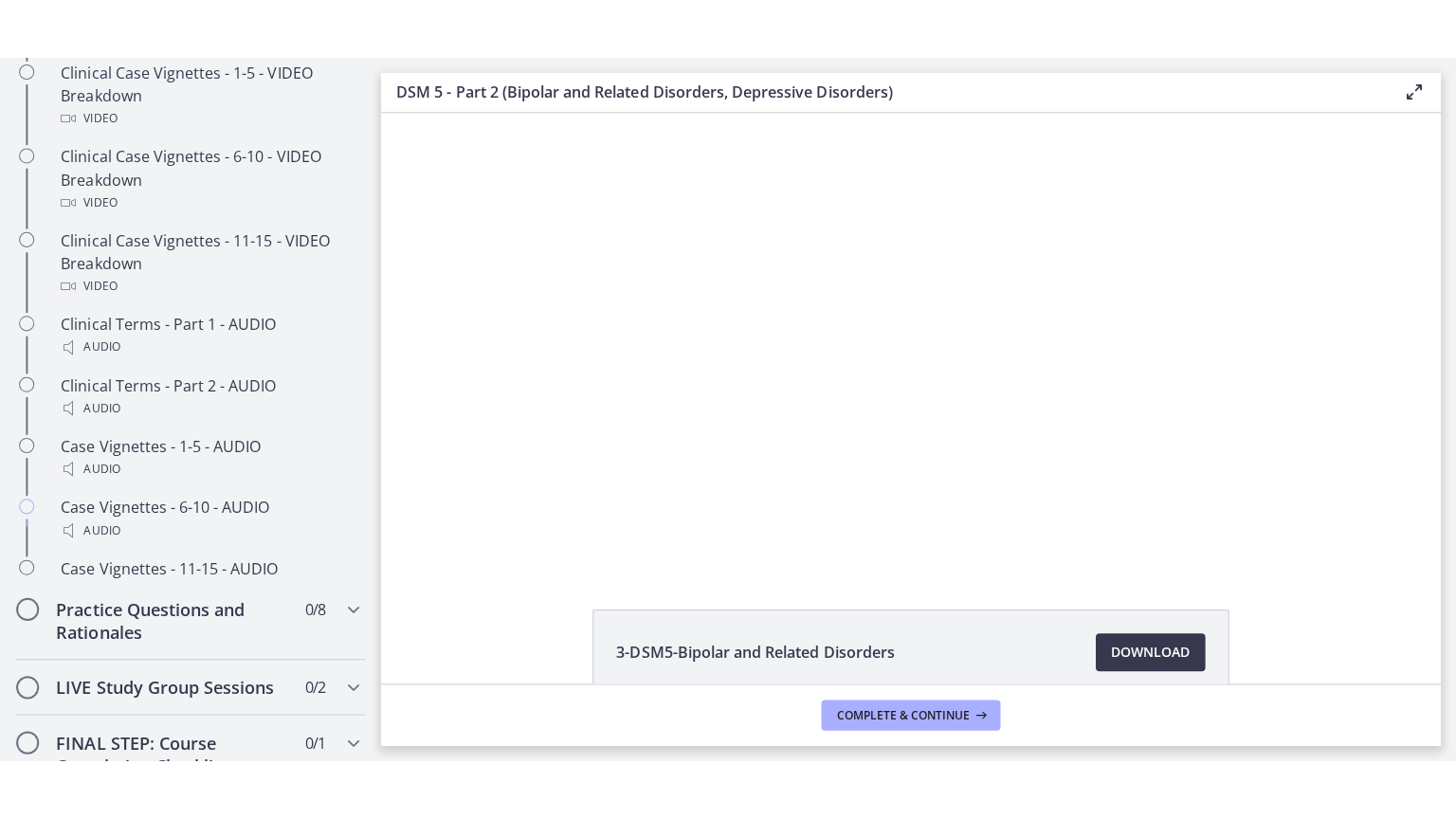 scroll, scrollTop: 935, scrollLeft: 0, axis: vertical 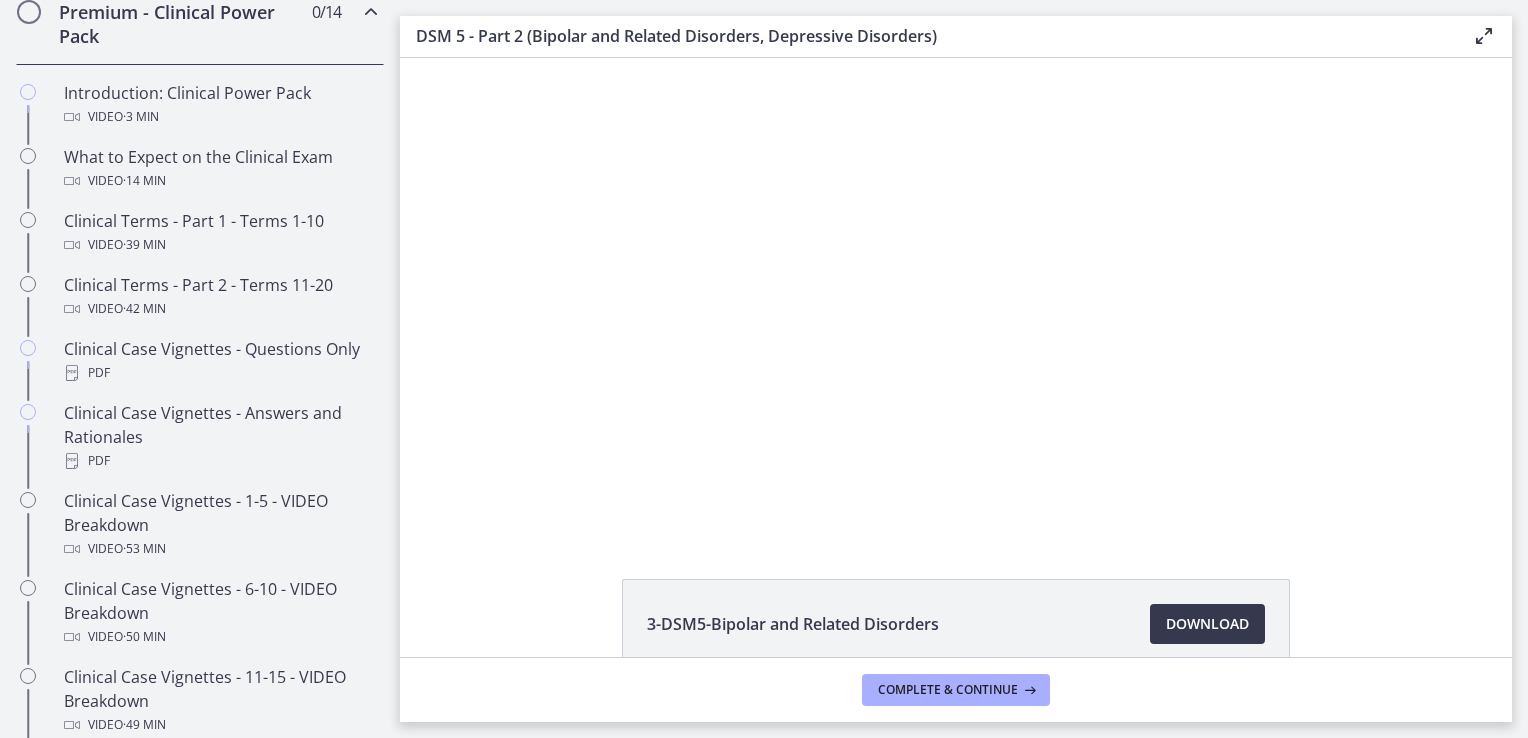 click on "Premium - Clinical Power Pack" at bounding box center [181, 24] 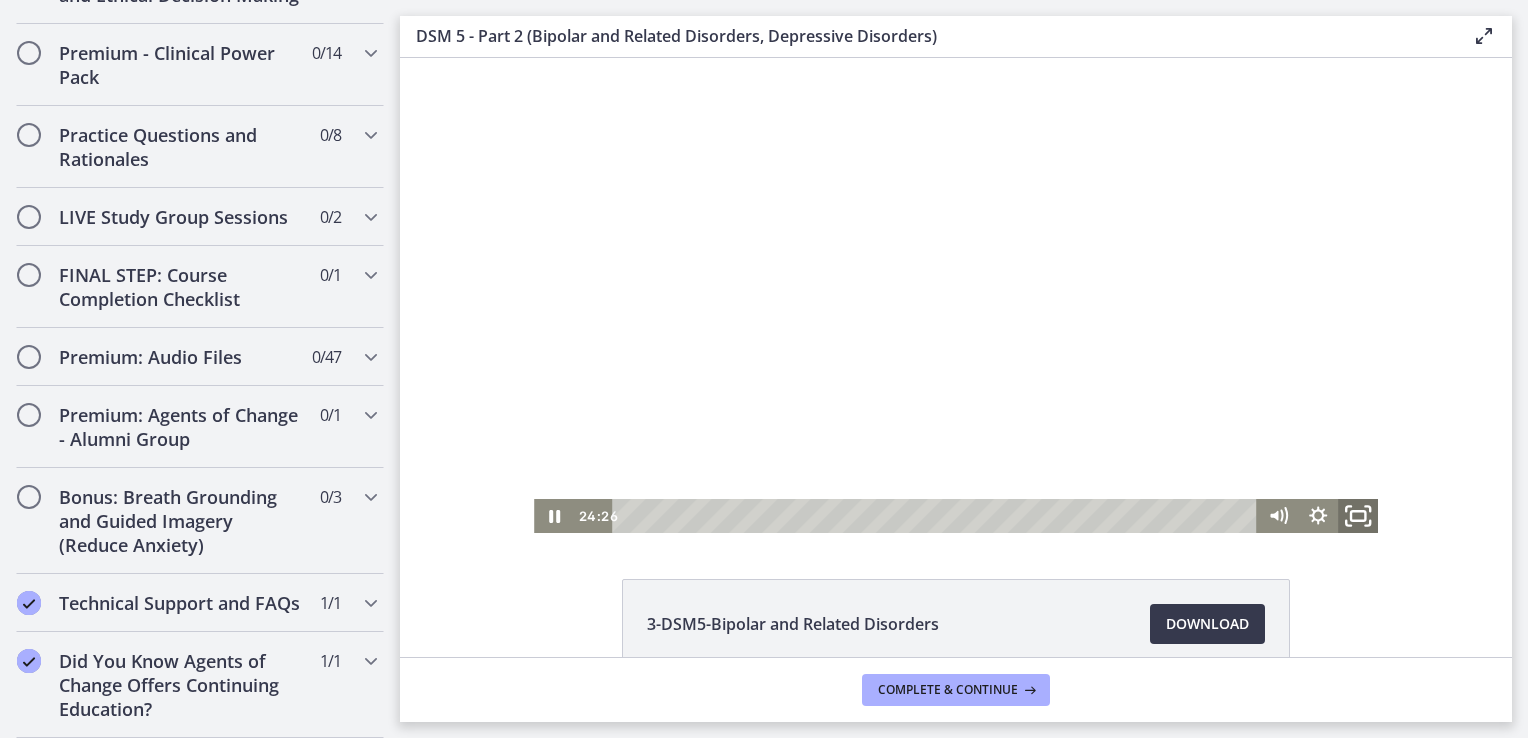 click 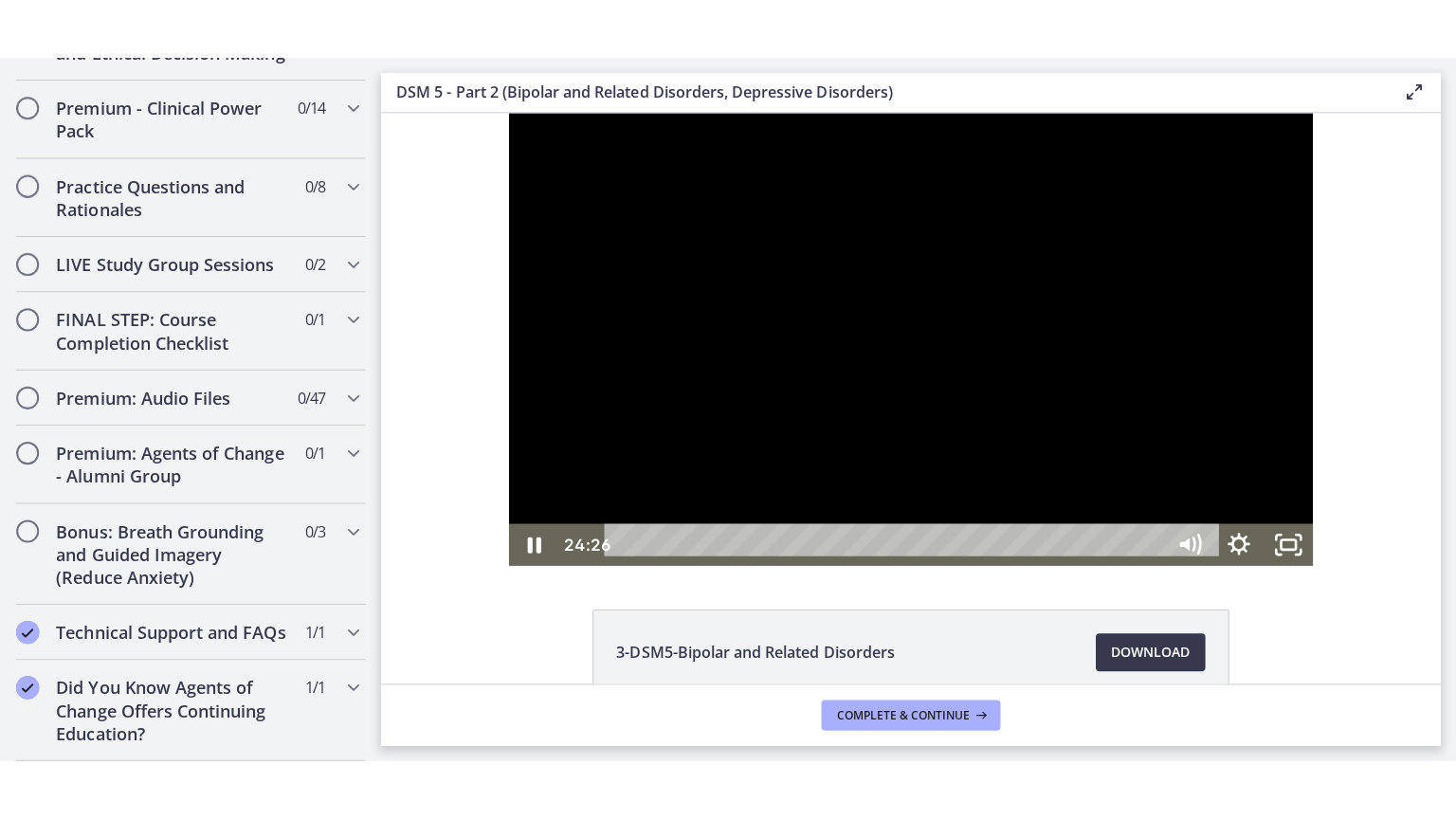 scroll, scrollTop: 815, scrollLeft: 0, axis: vertical 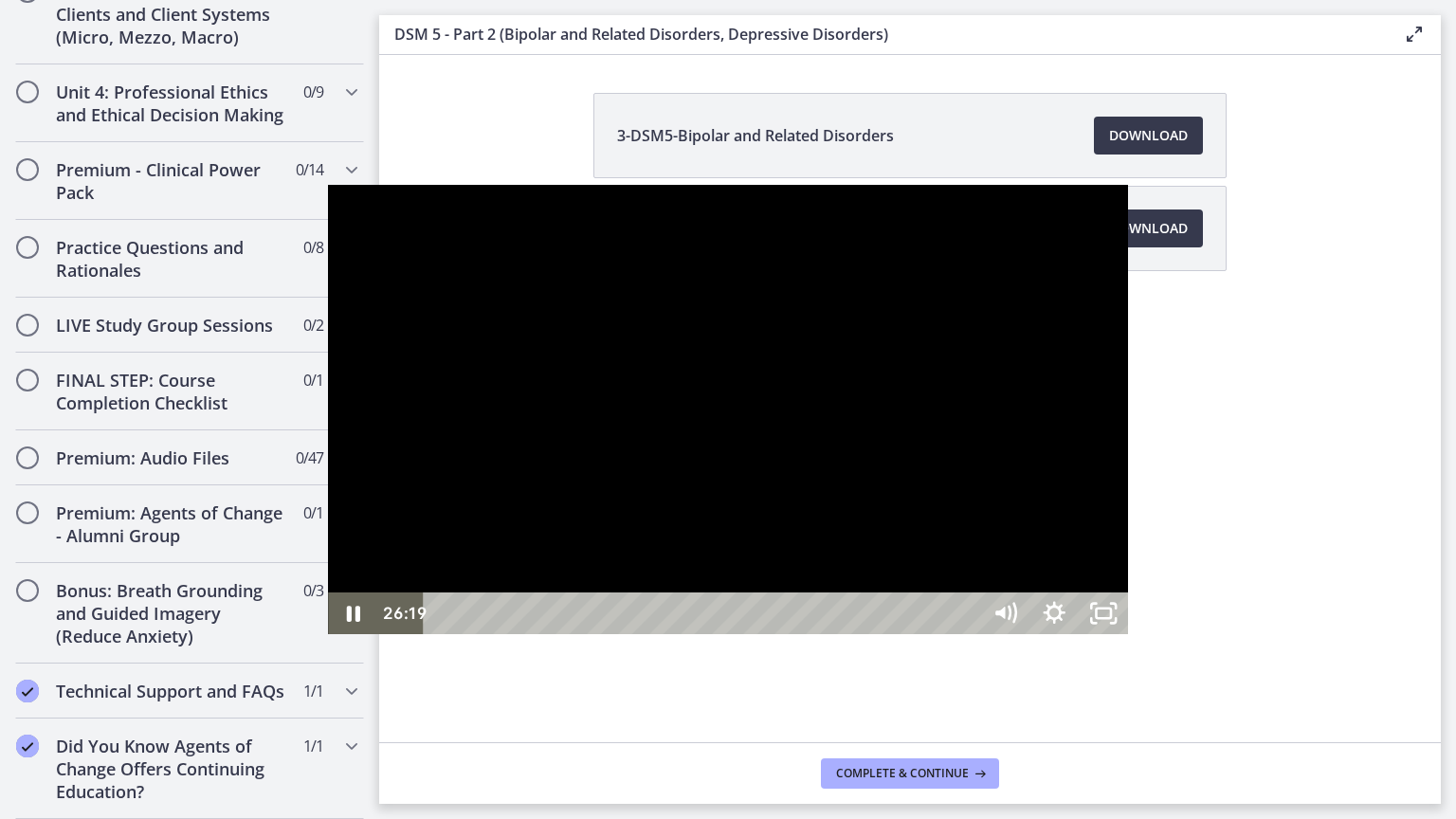 click at bounding box center [728, 410] 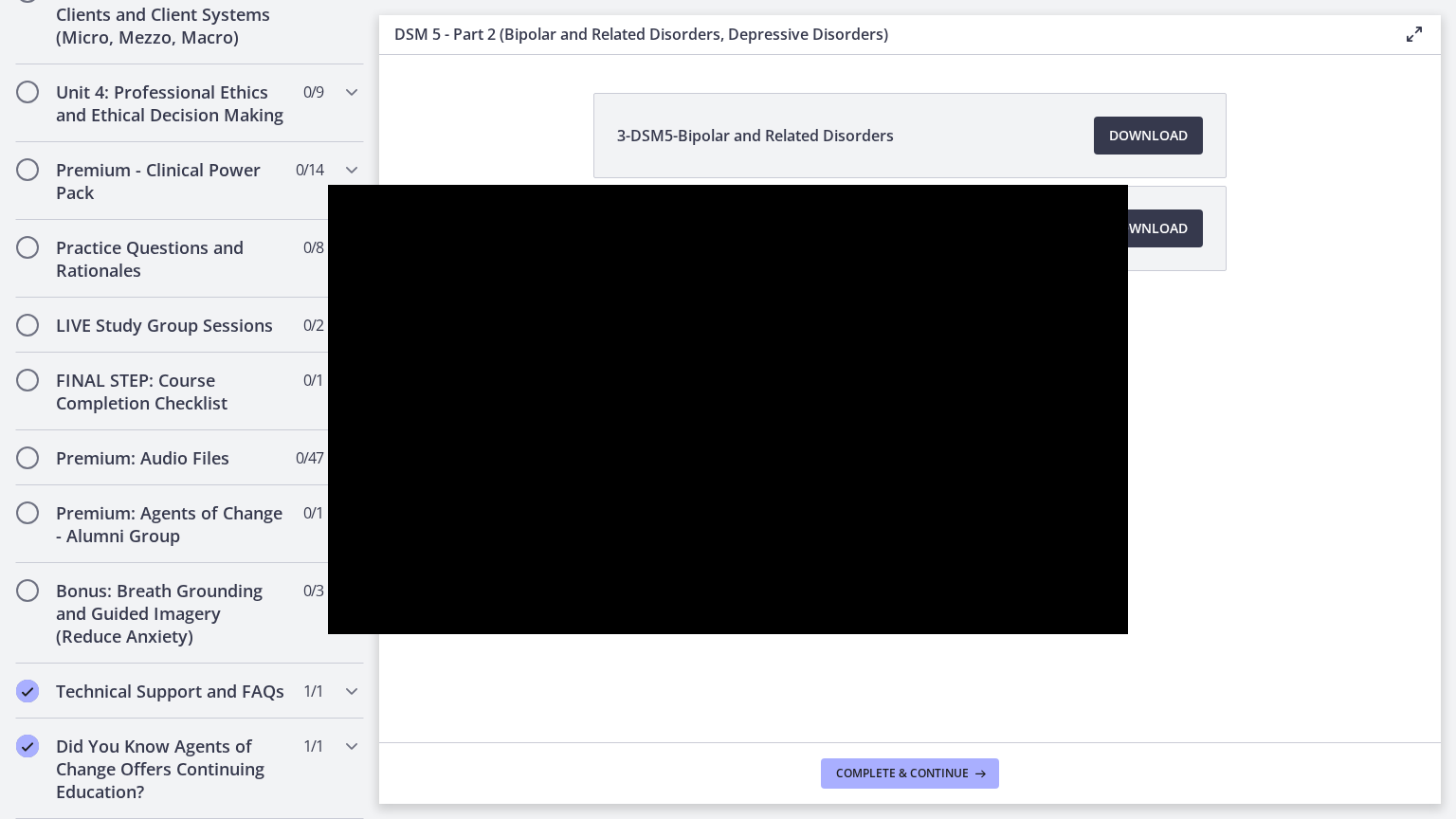 click at bounding box center (728, 410) 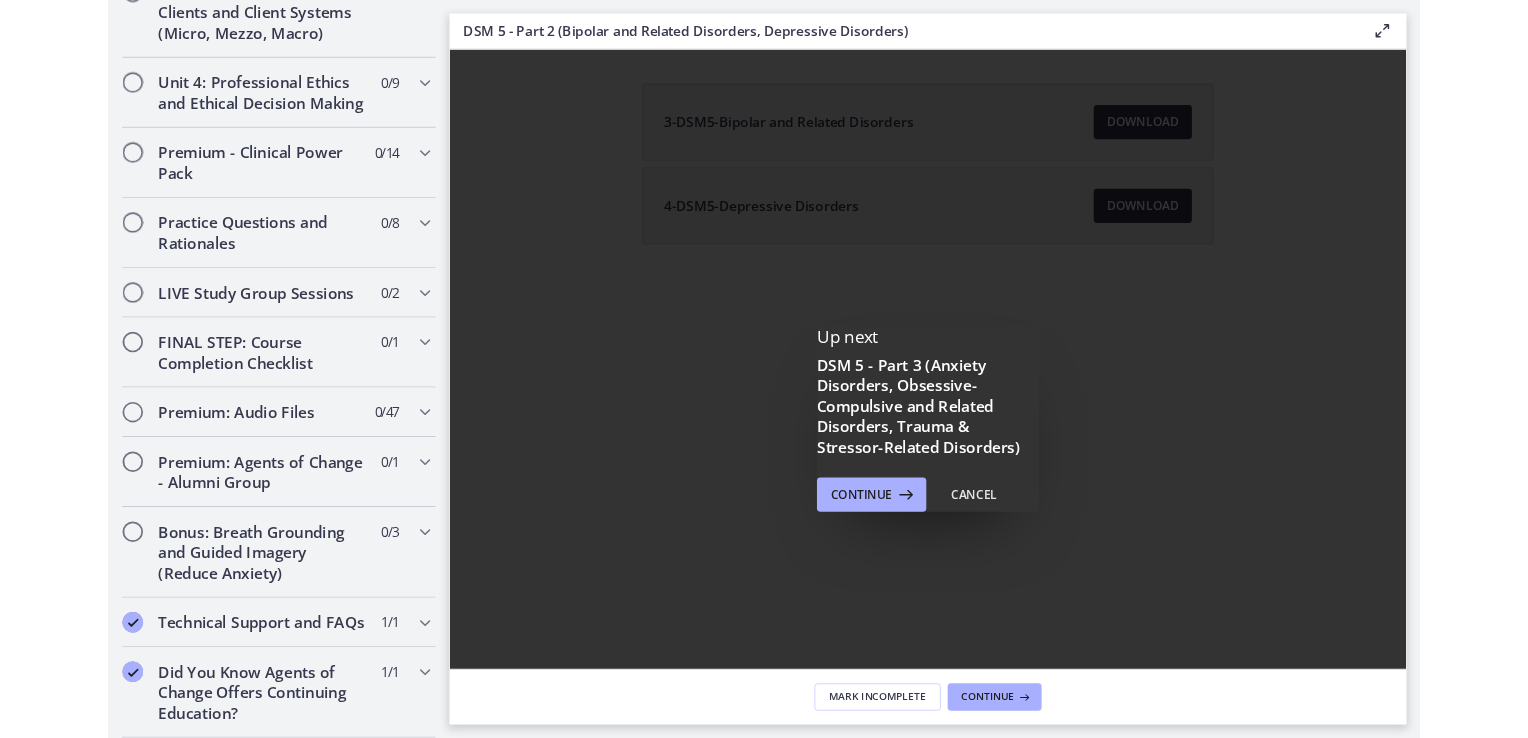 scroll, scrollTop: 0, scrollLeft: 0, axis: both 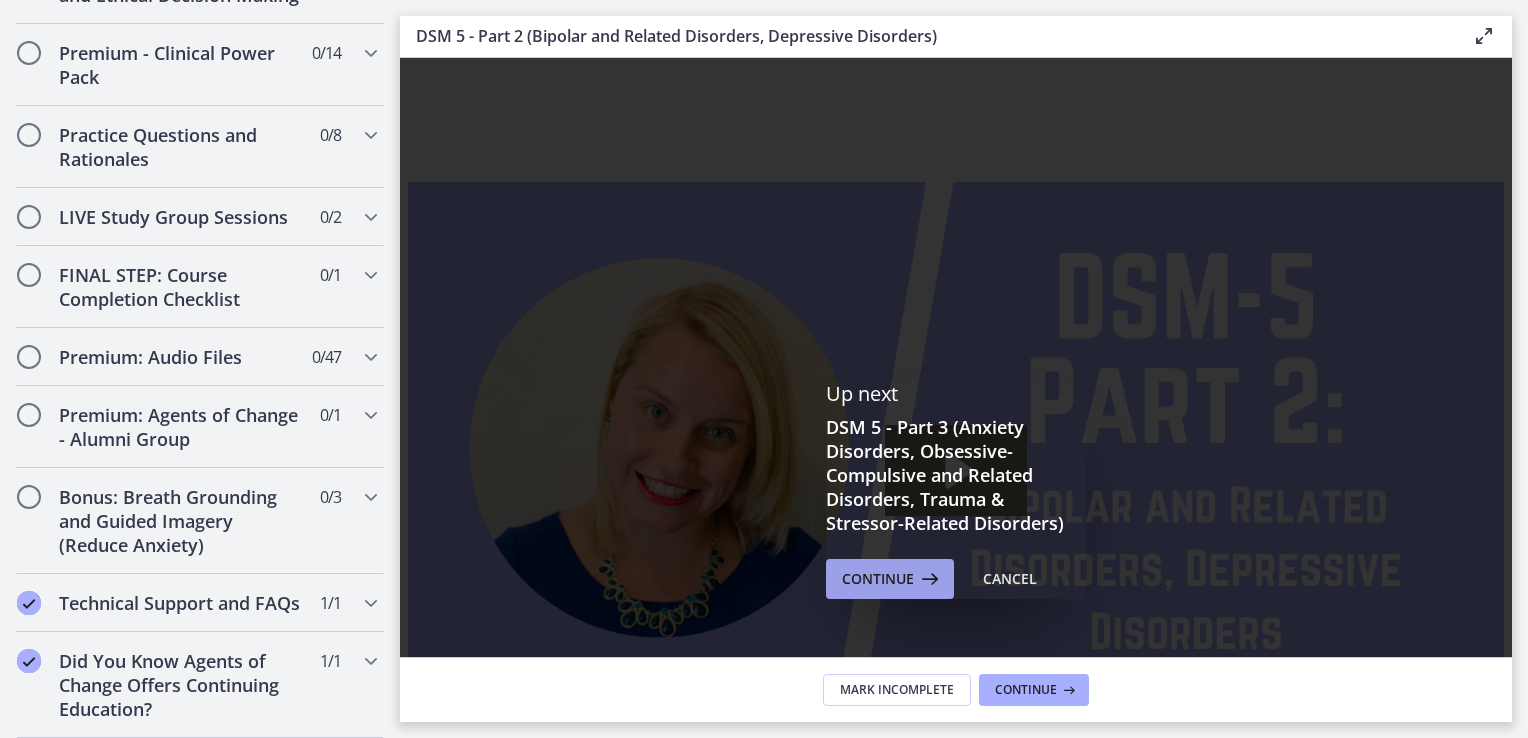 click on "Continue" at bounding box center (878, 579) 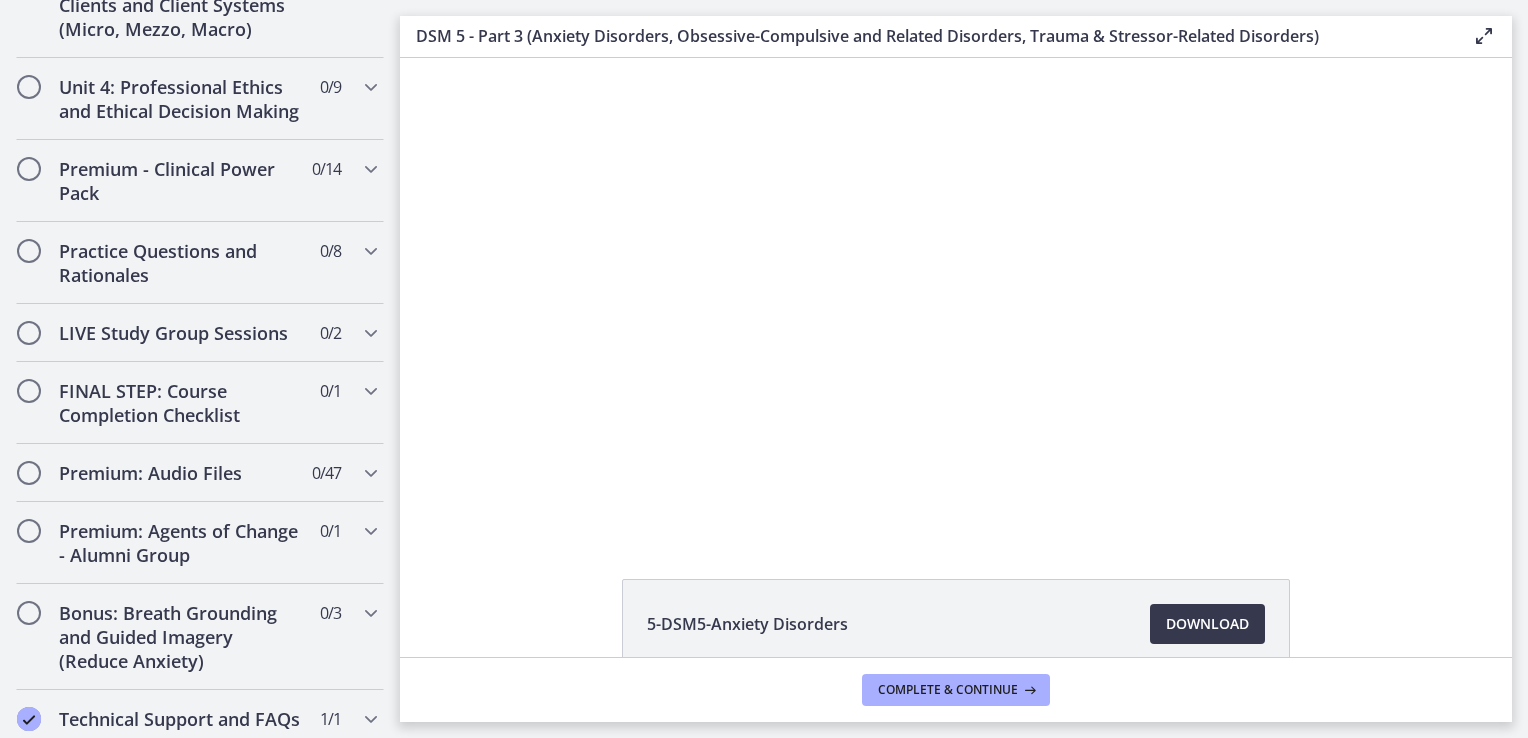 scroll, scrollTop: 2290, scrollLeft: 0, axis: vertical 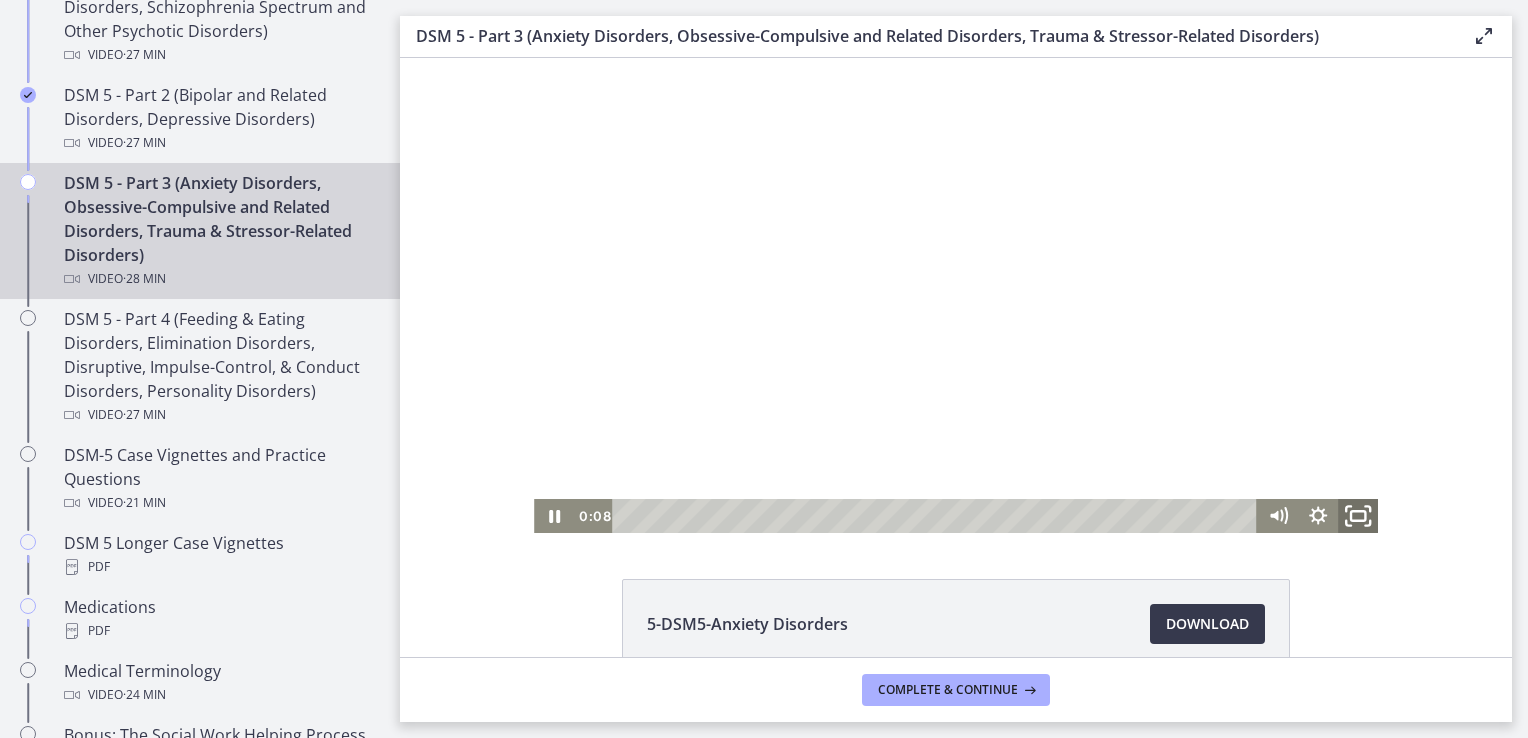 click 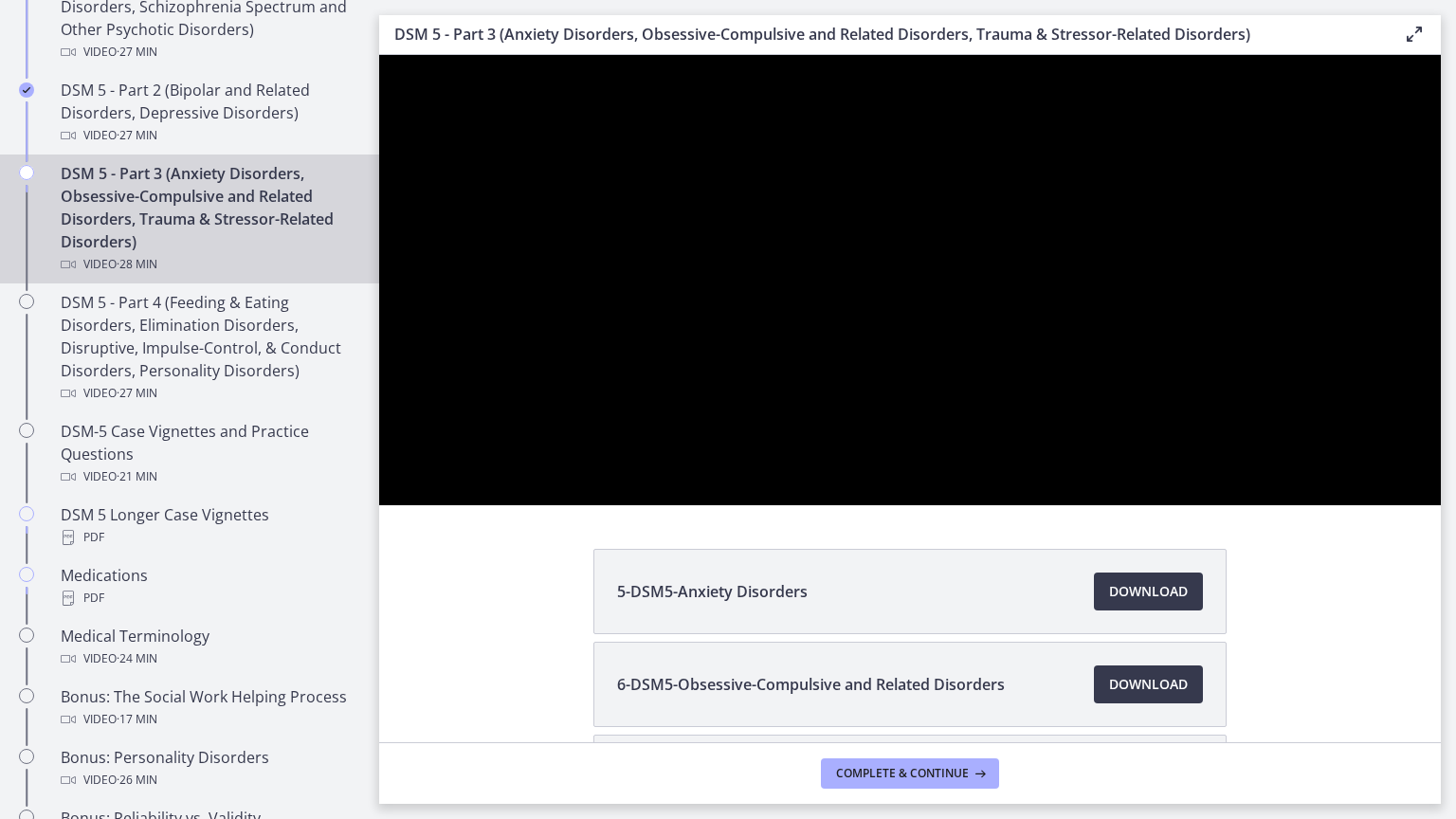 click at bounding box center [910, 280] 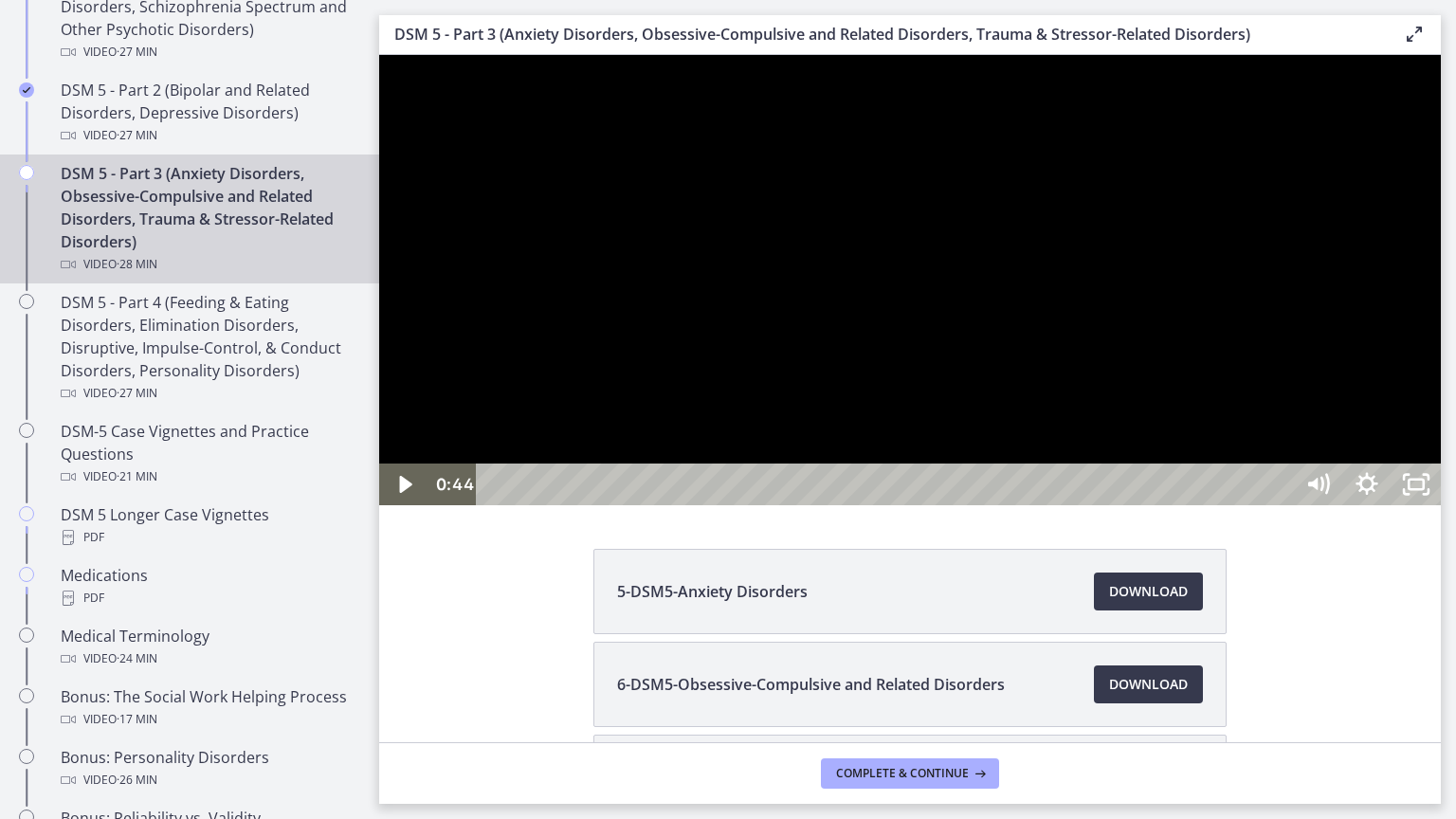 click at bounding box center (910, 280) 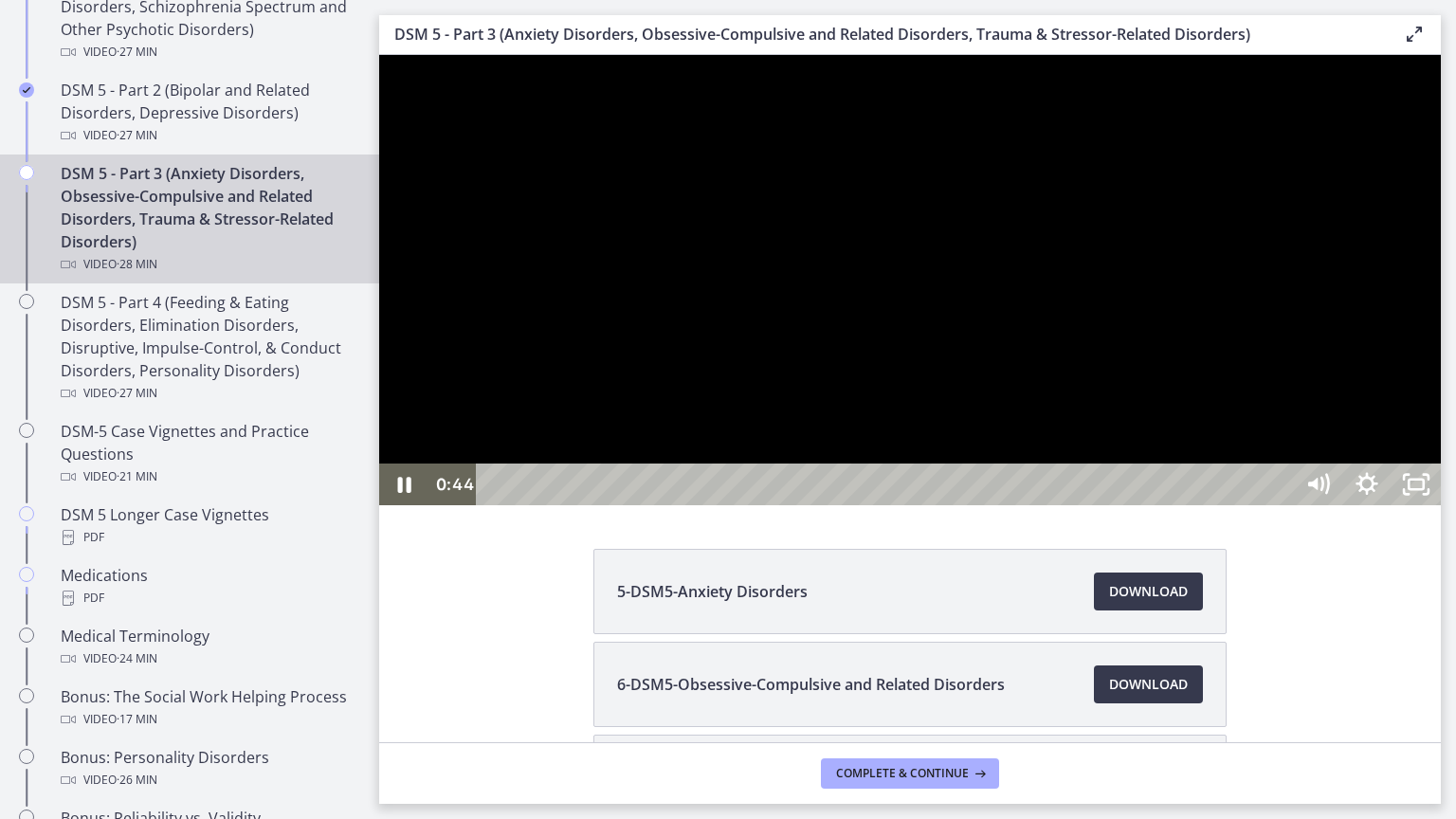 type 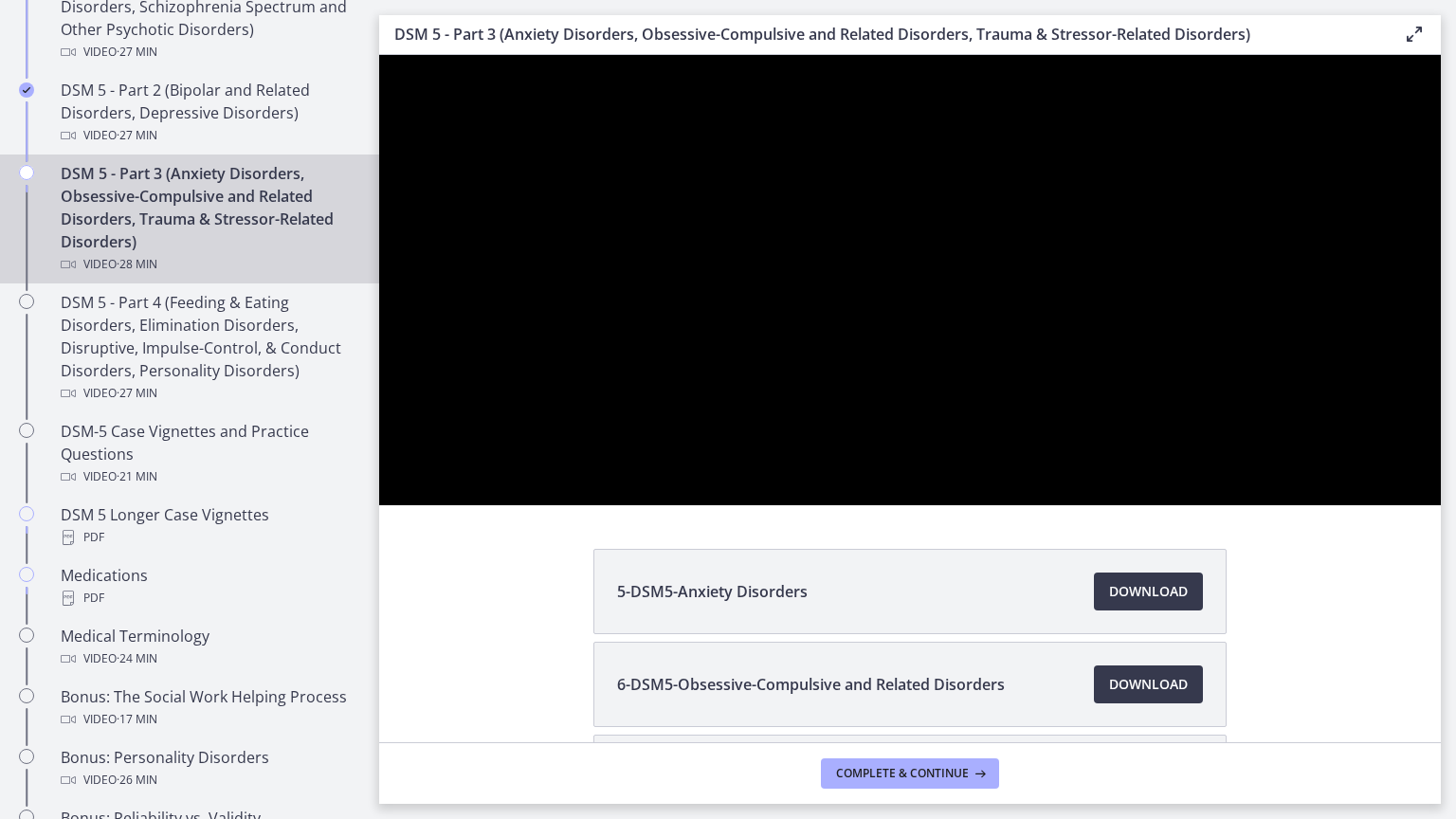 click at bounding box center (910, 280) 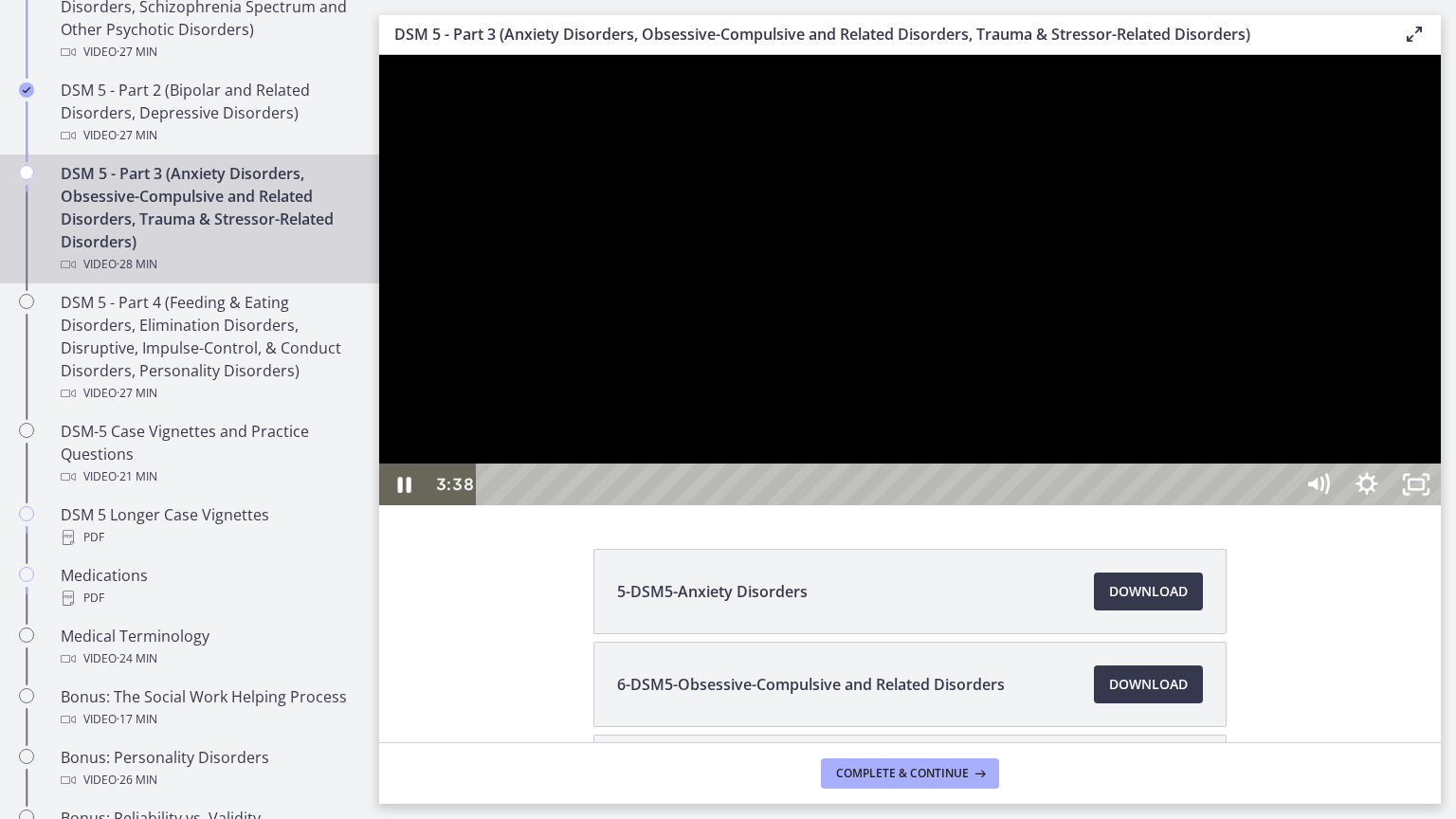 click at bounding box center (910, 280) 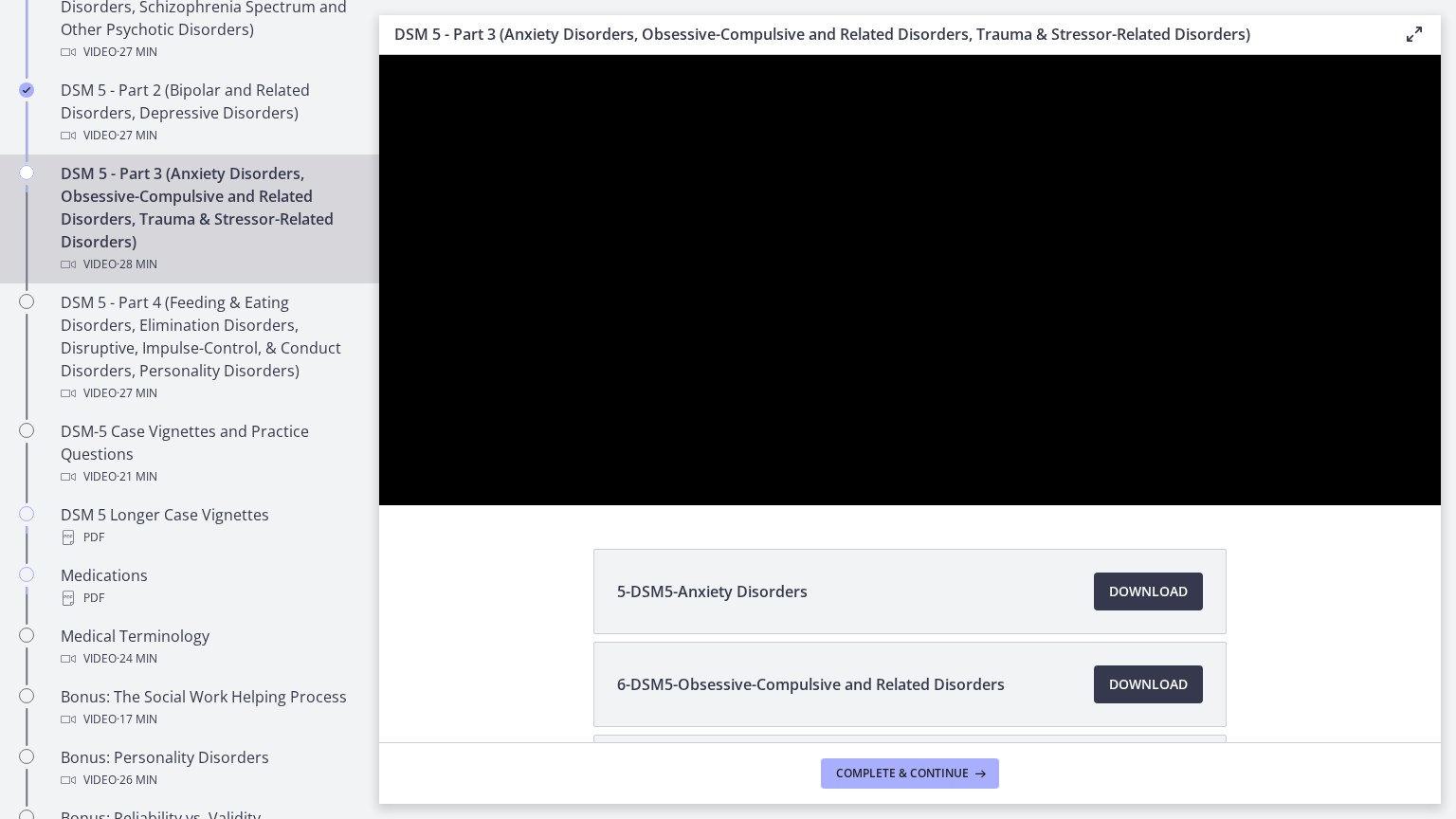 click at bounding box center [910, 280] 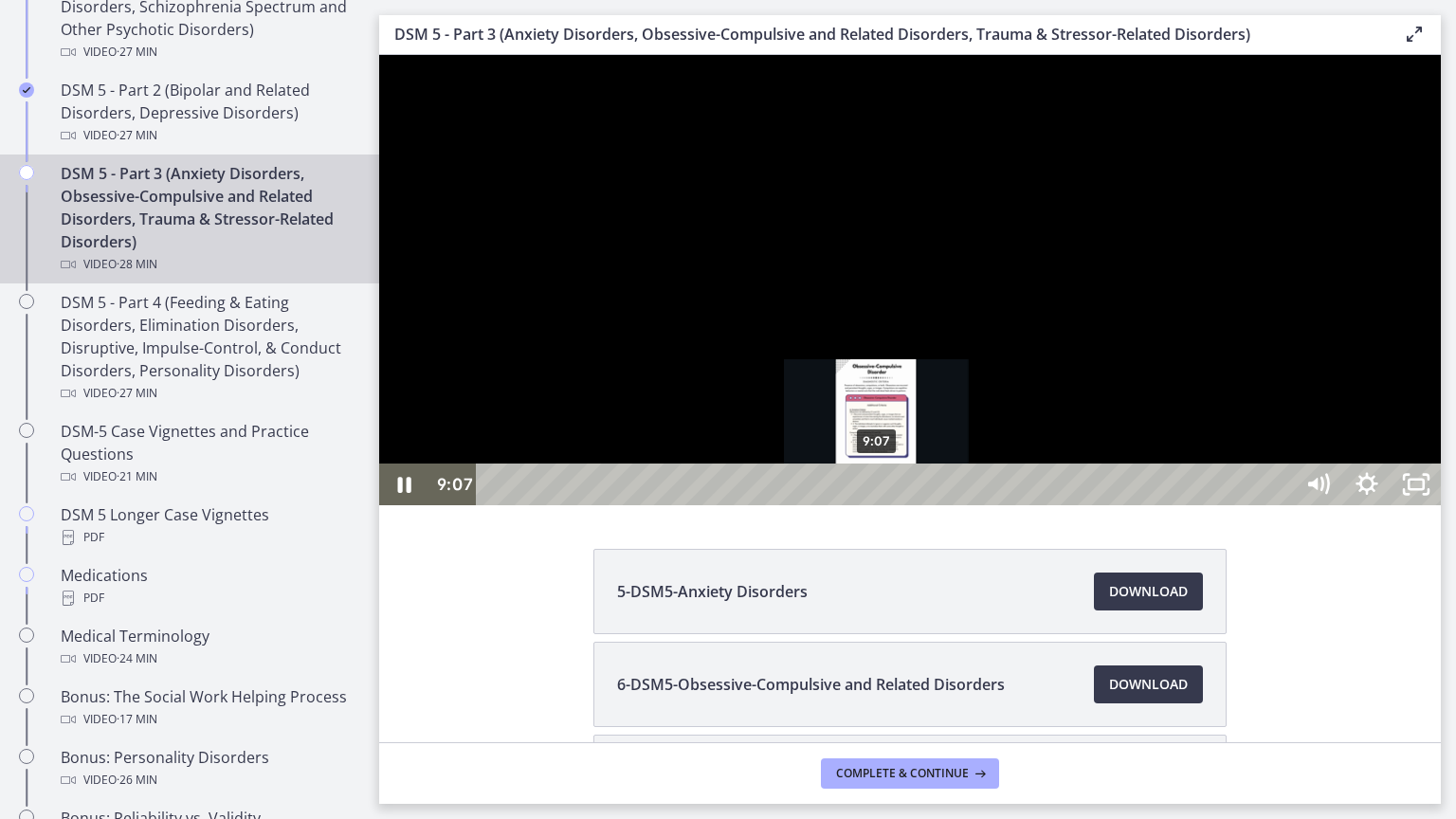 click on "9:07" at bounding box center (887, 484) 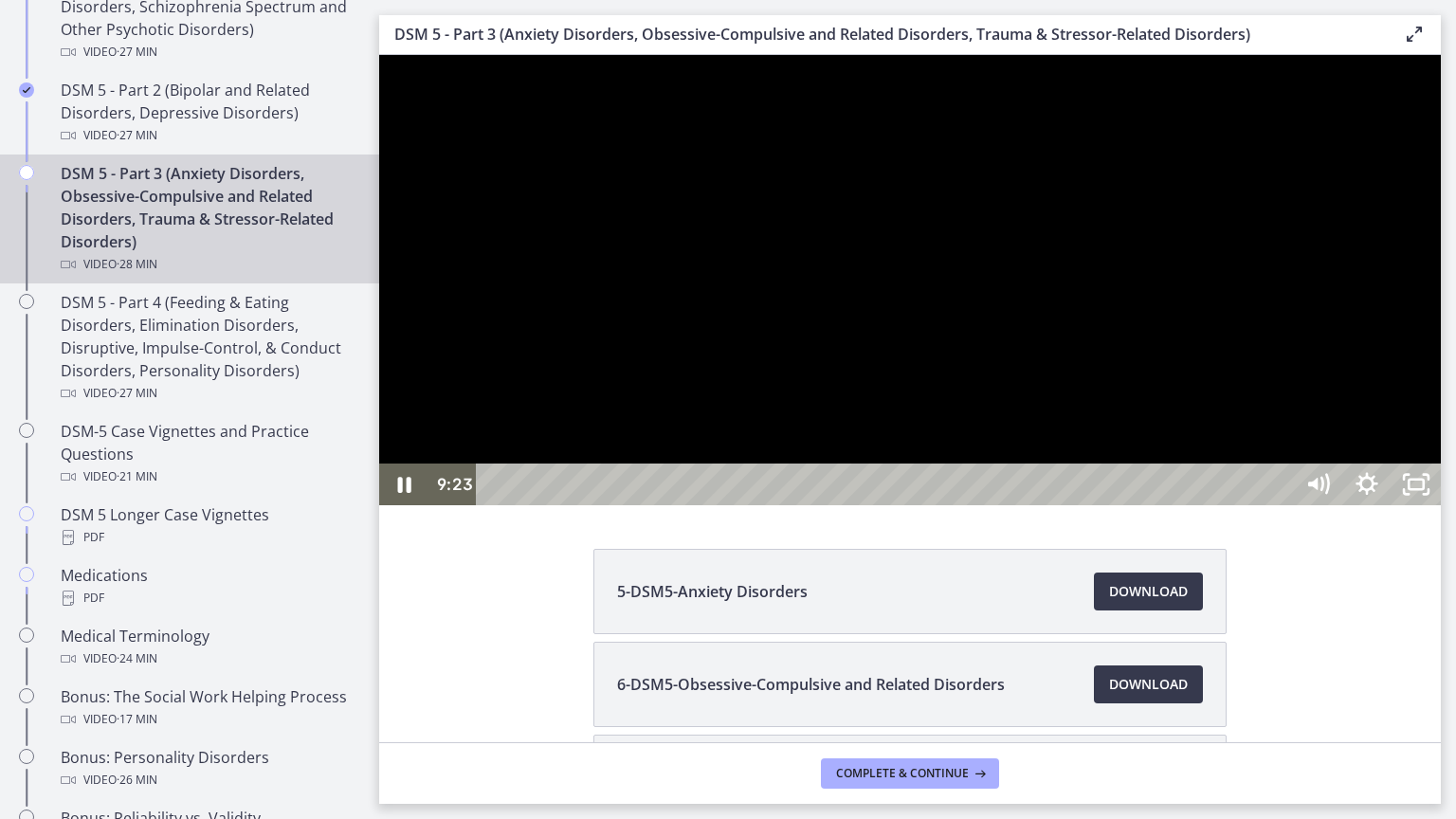 click at bounding box center (910, 280) 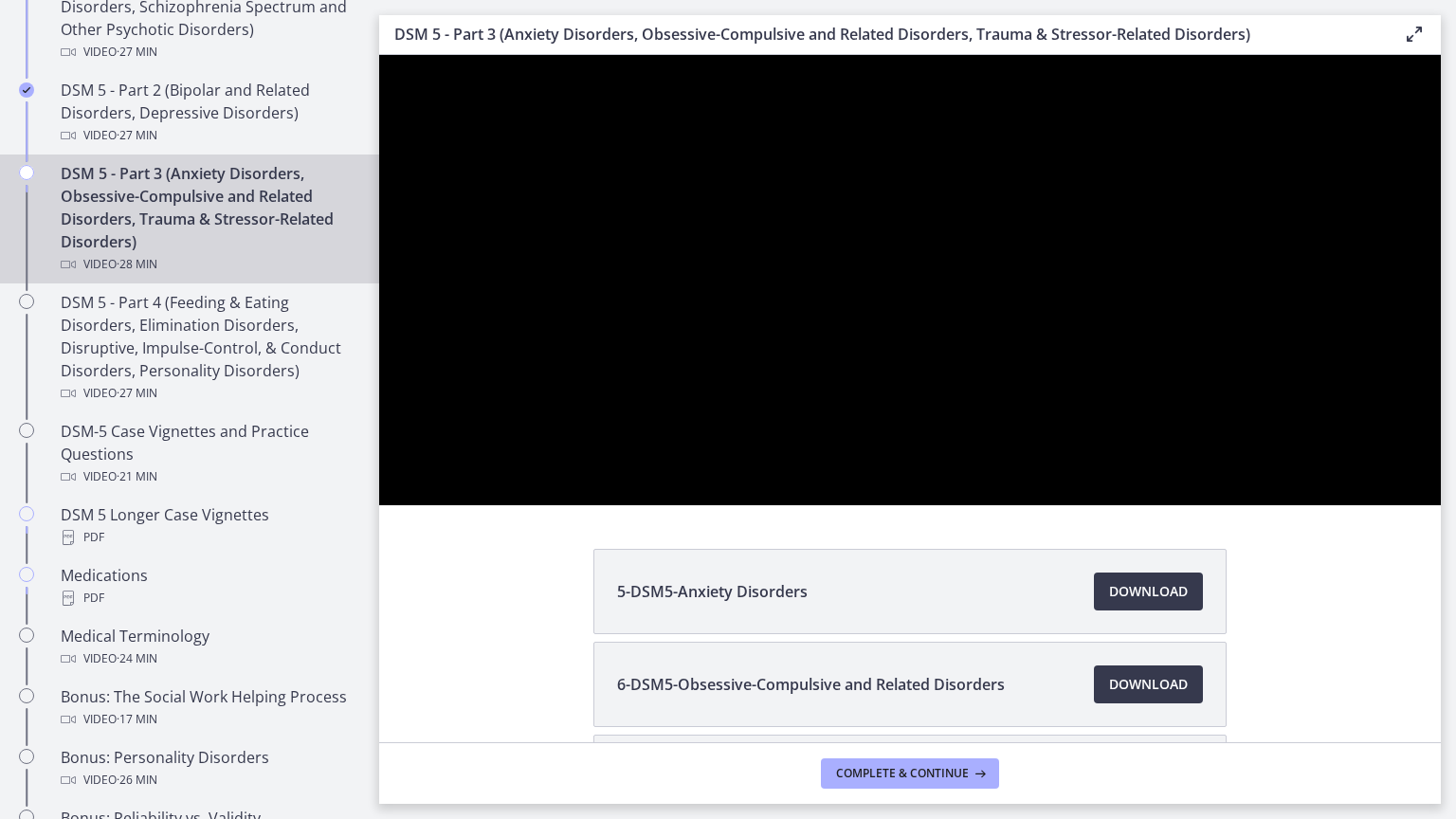 click at bounding box center [910, 280] 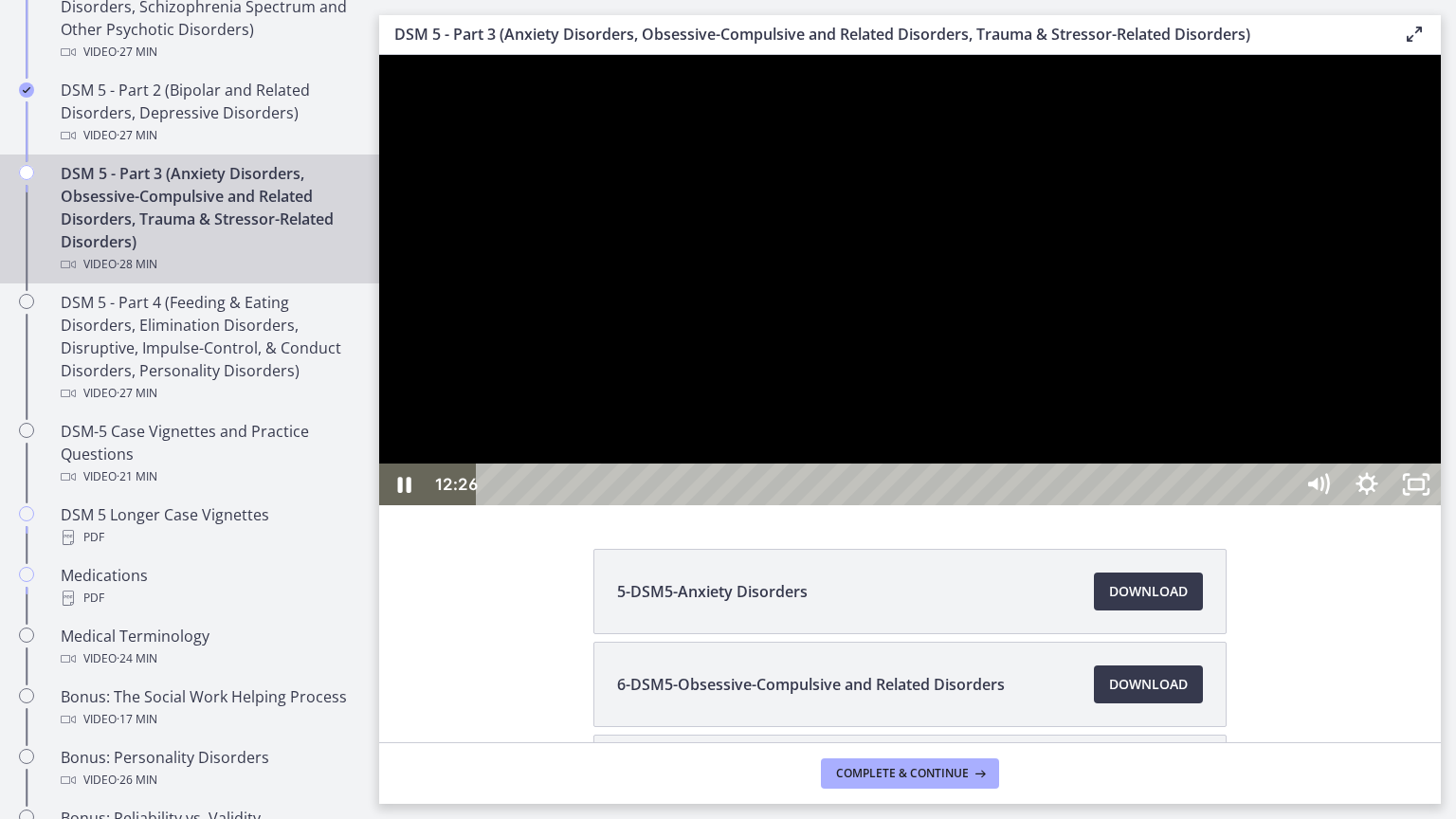 click at bounding box center (910, 280) 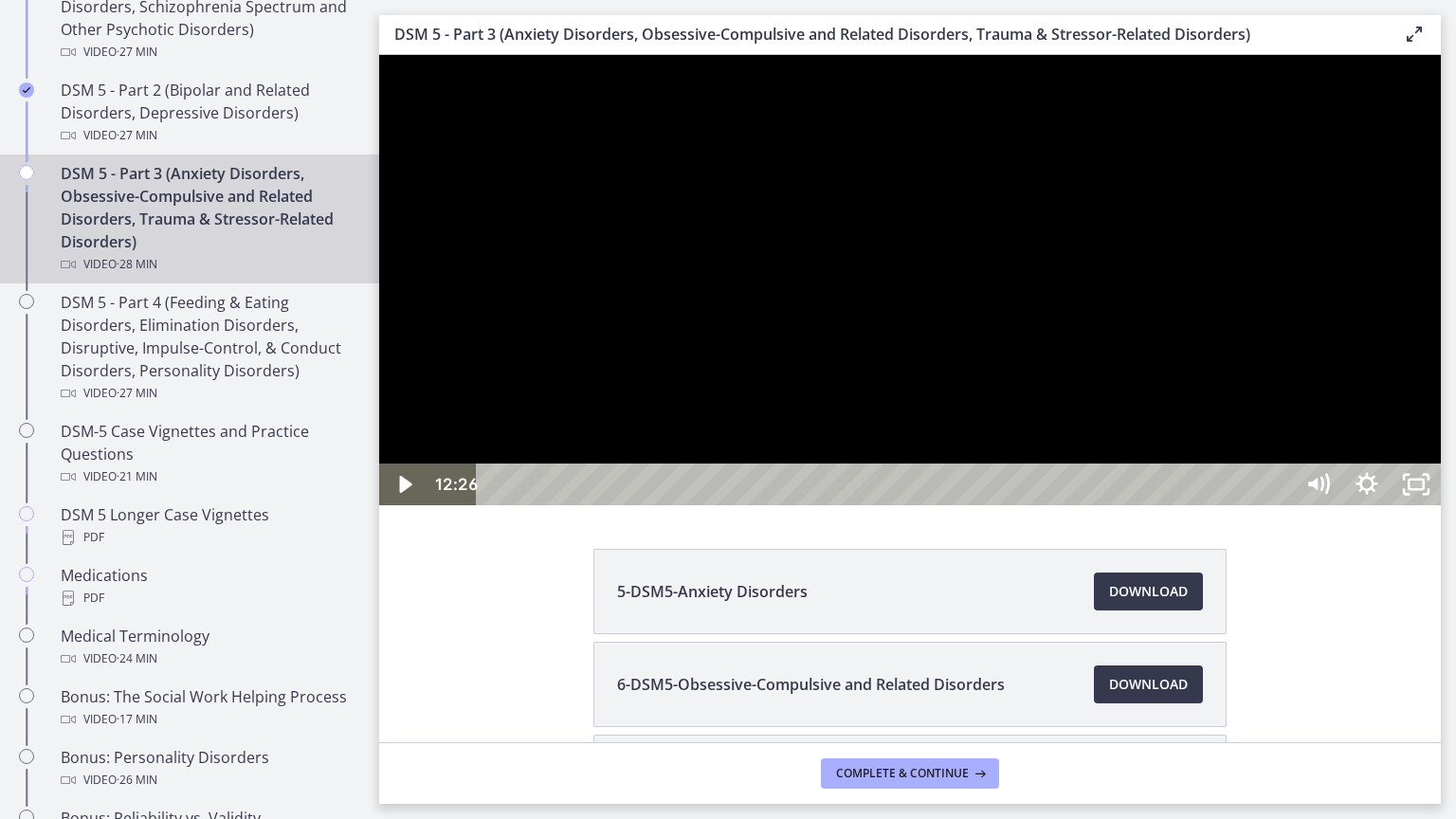click at bounding box center [910, 280] 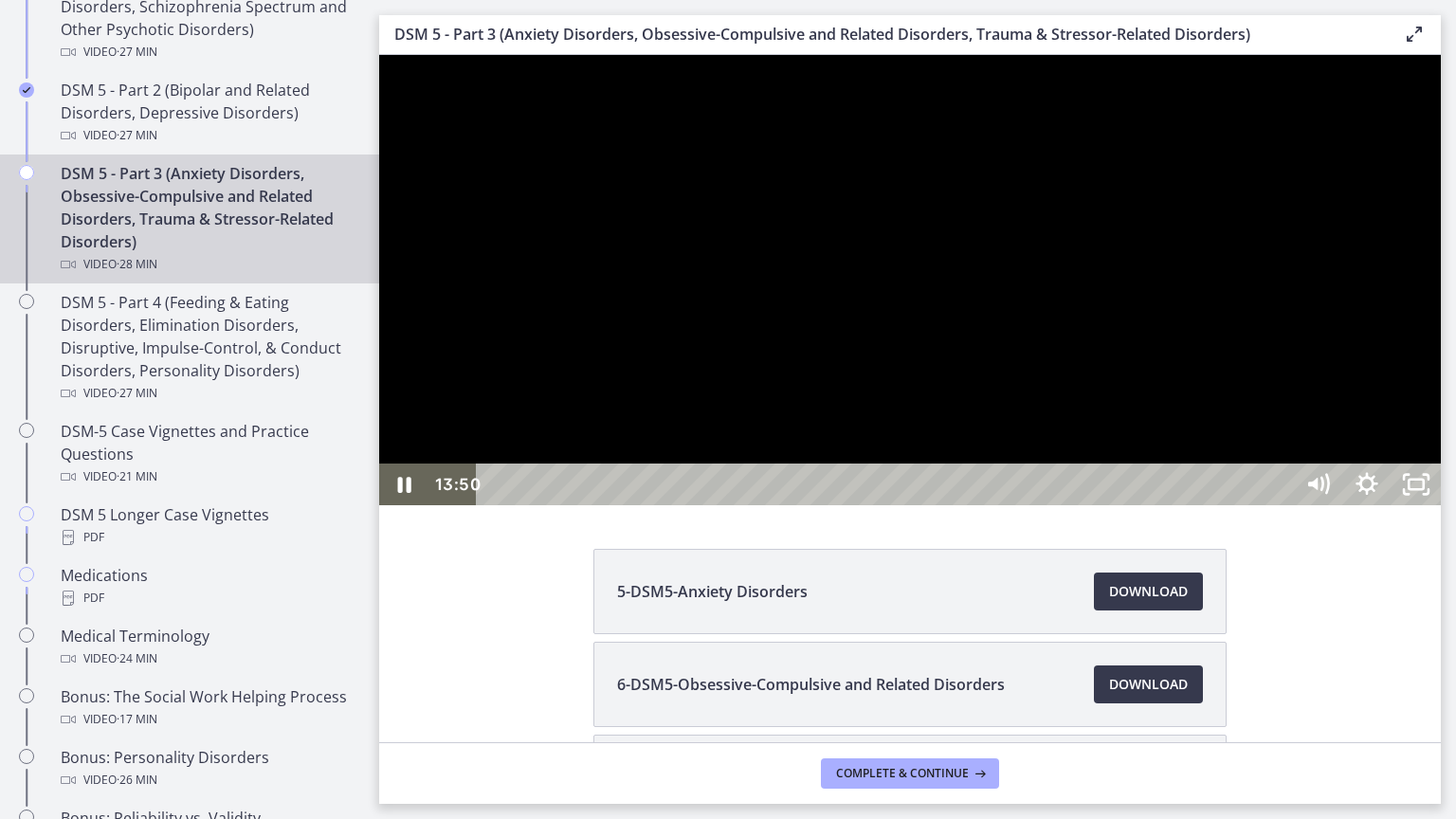 click at bounding box center (910, 280) 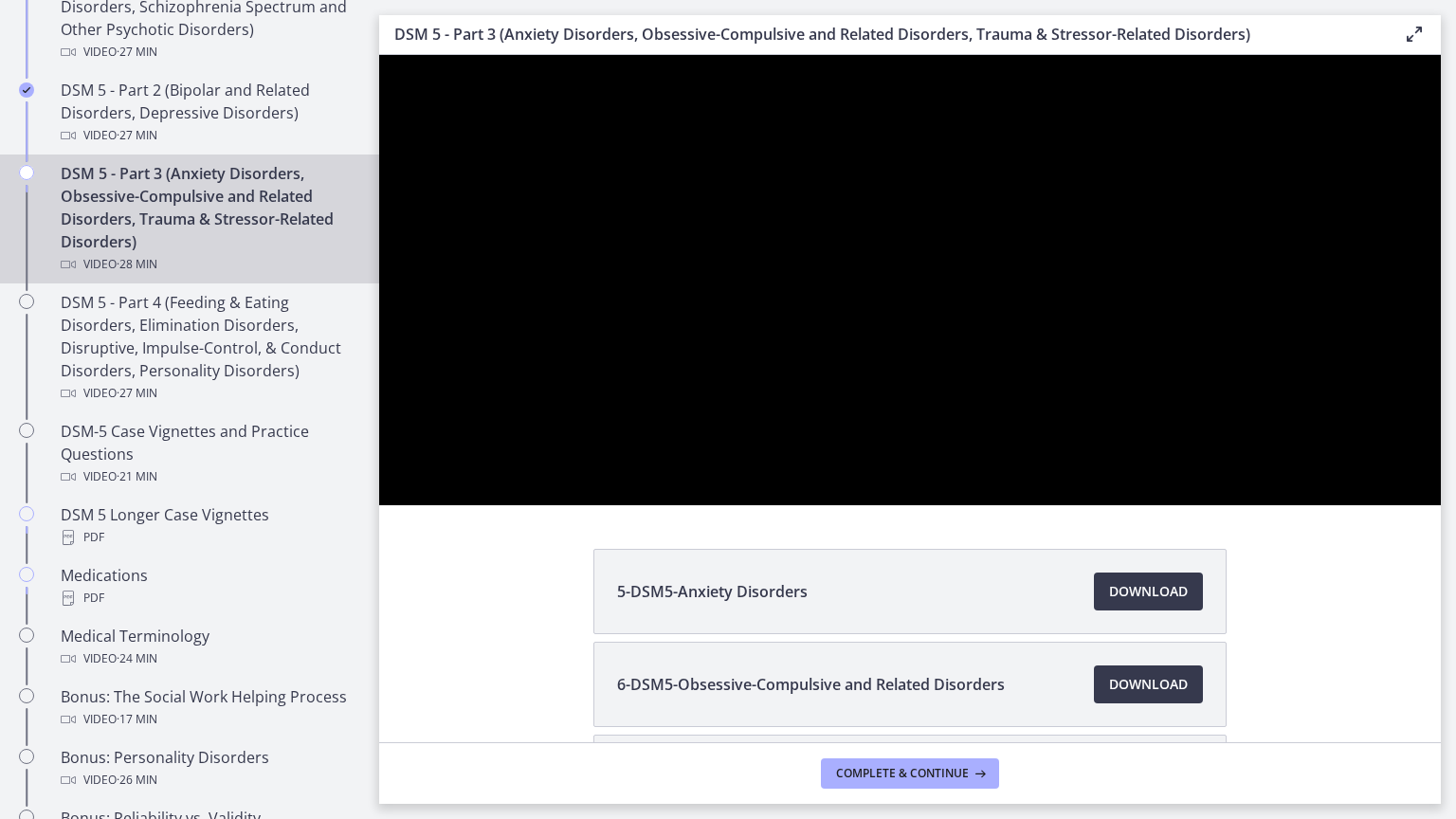 click at bounding box center (910, 280) 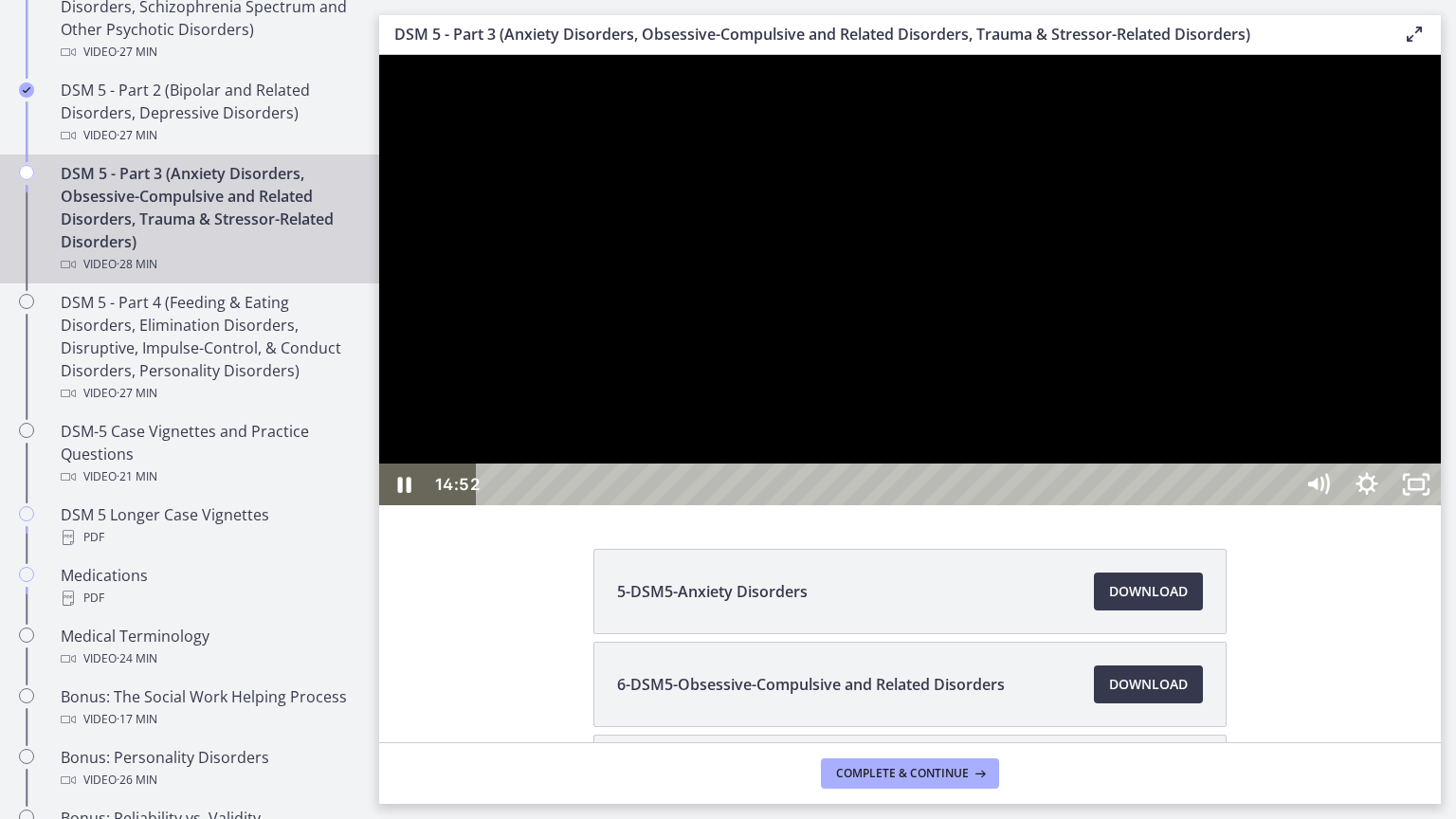 click at bounding box center [910, 280] 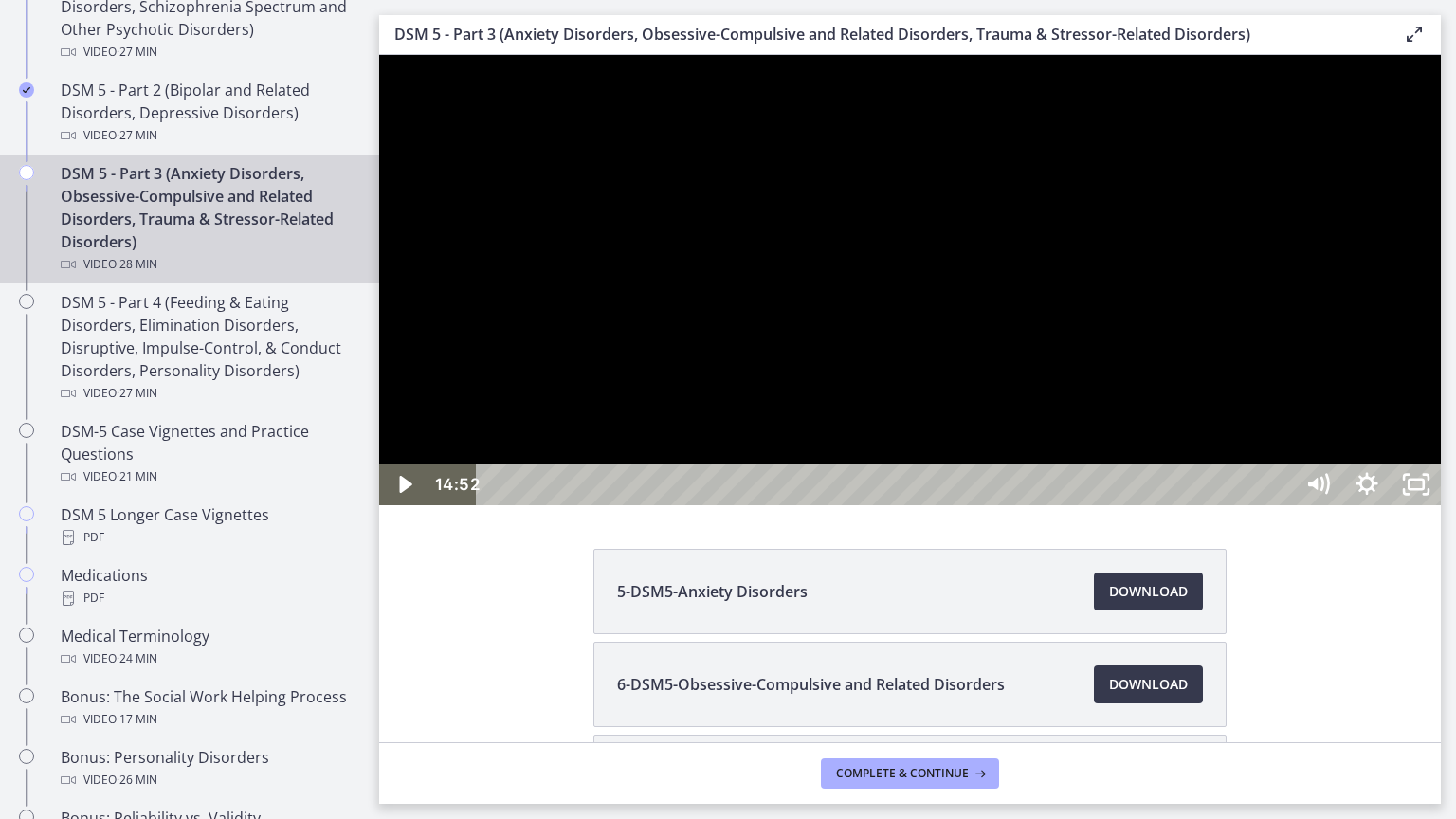 click at bounding box center (910, 280) 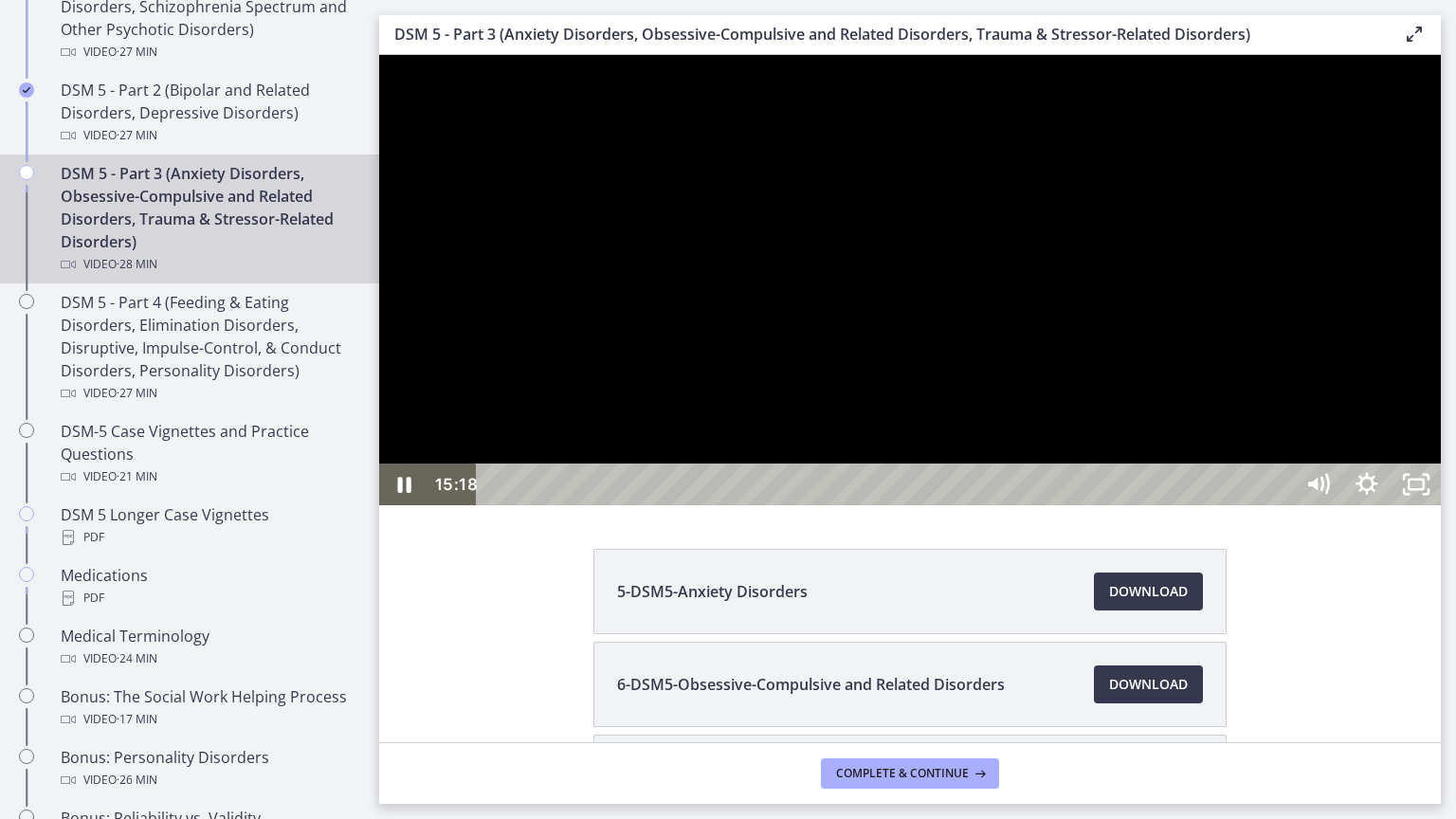 click at bounding box center (910, 280) 